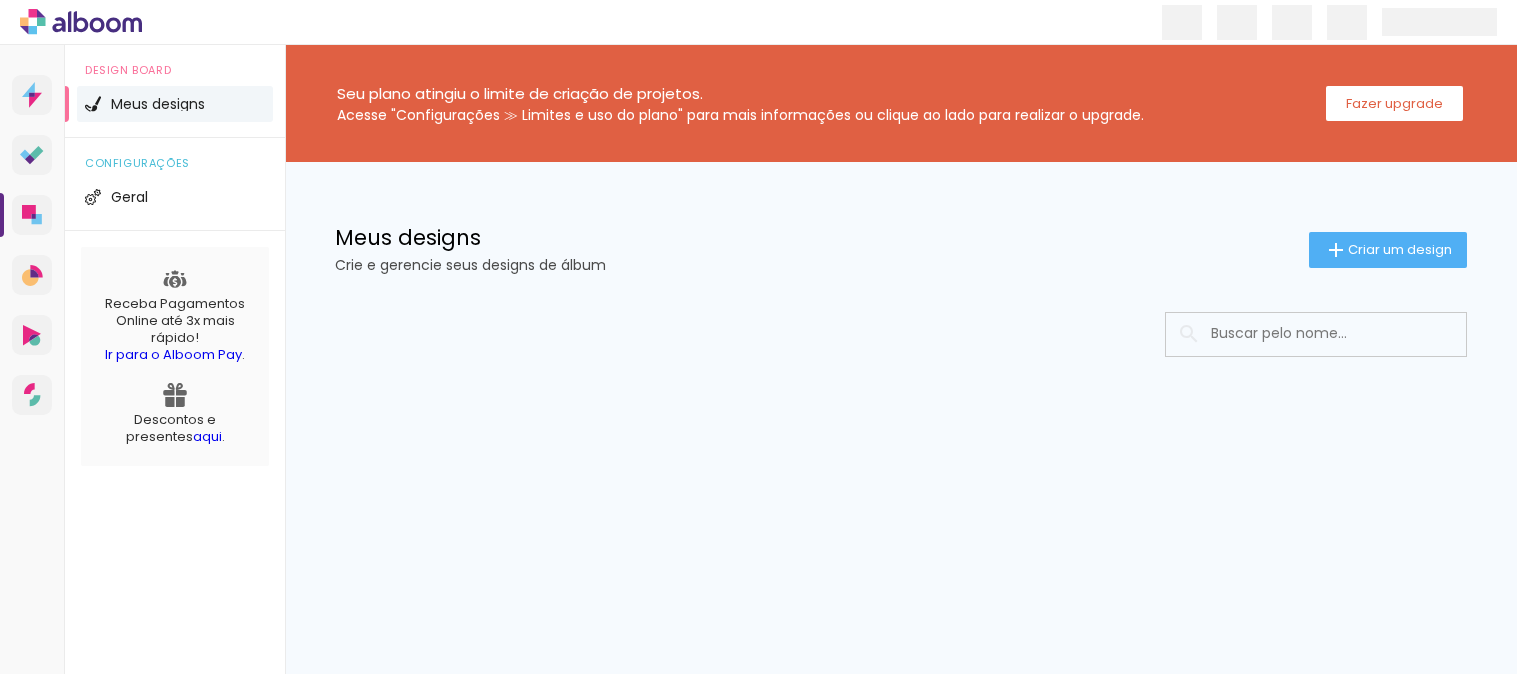 scroll, scrollTop: 0, scrollLeft: 0, axis: both 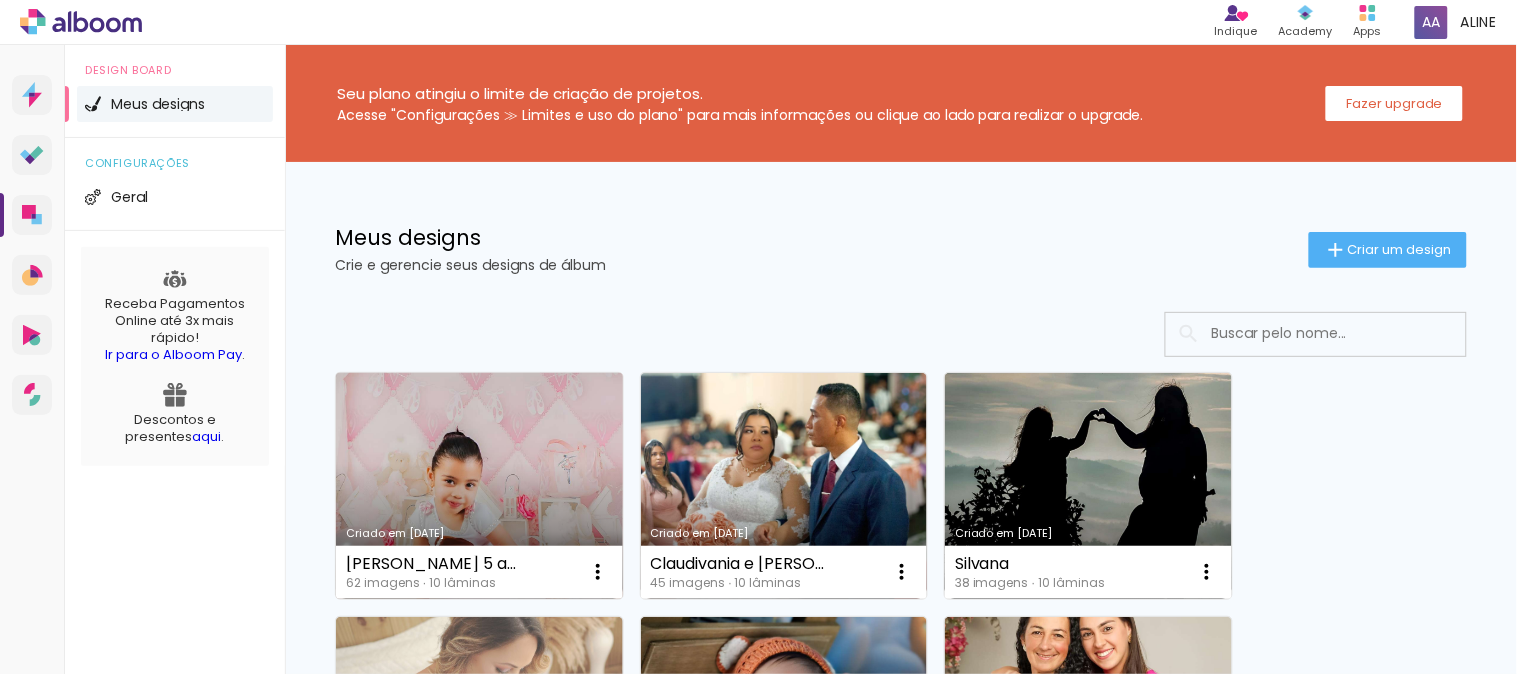 click on "Criado em [DATE]" at bounding box center [479, 486] 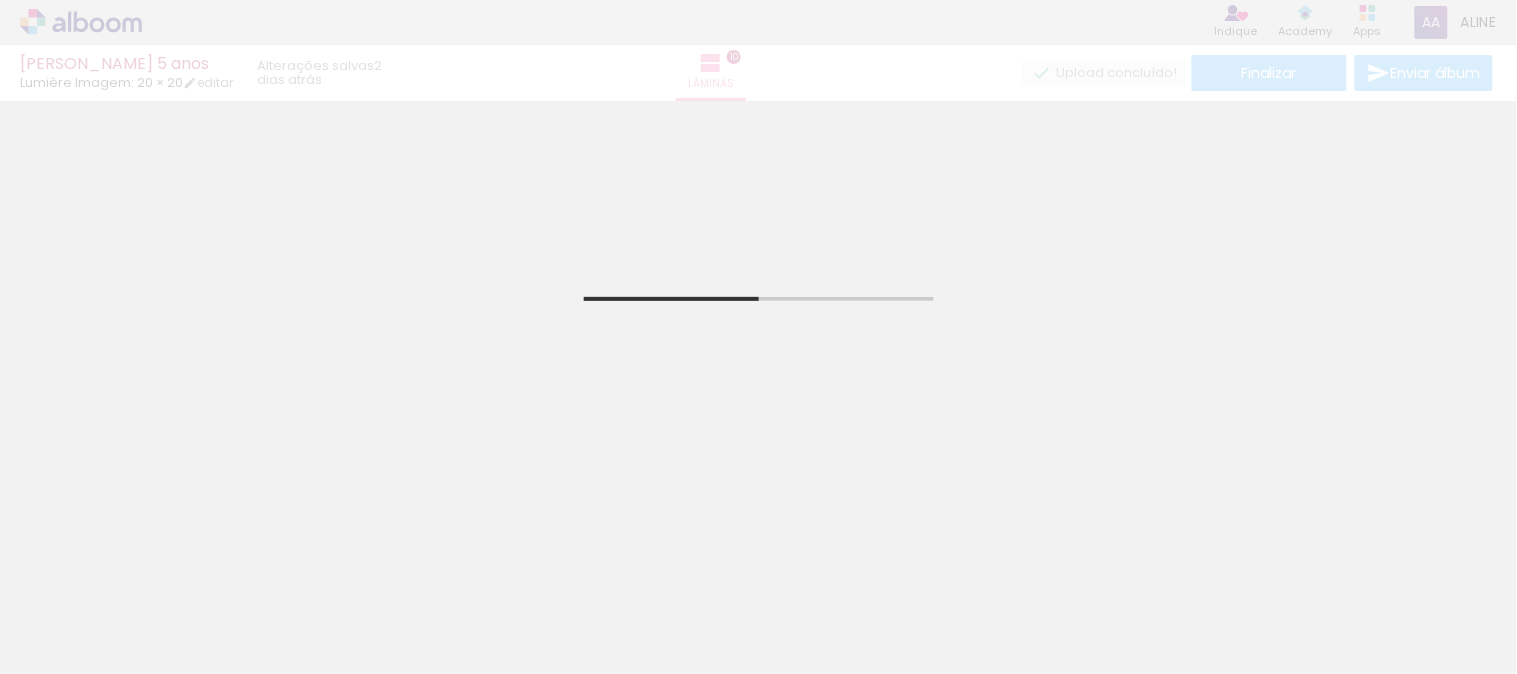 click on "Adicionar
Fotos" at bounding box center [71, 647] 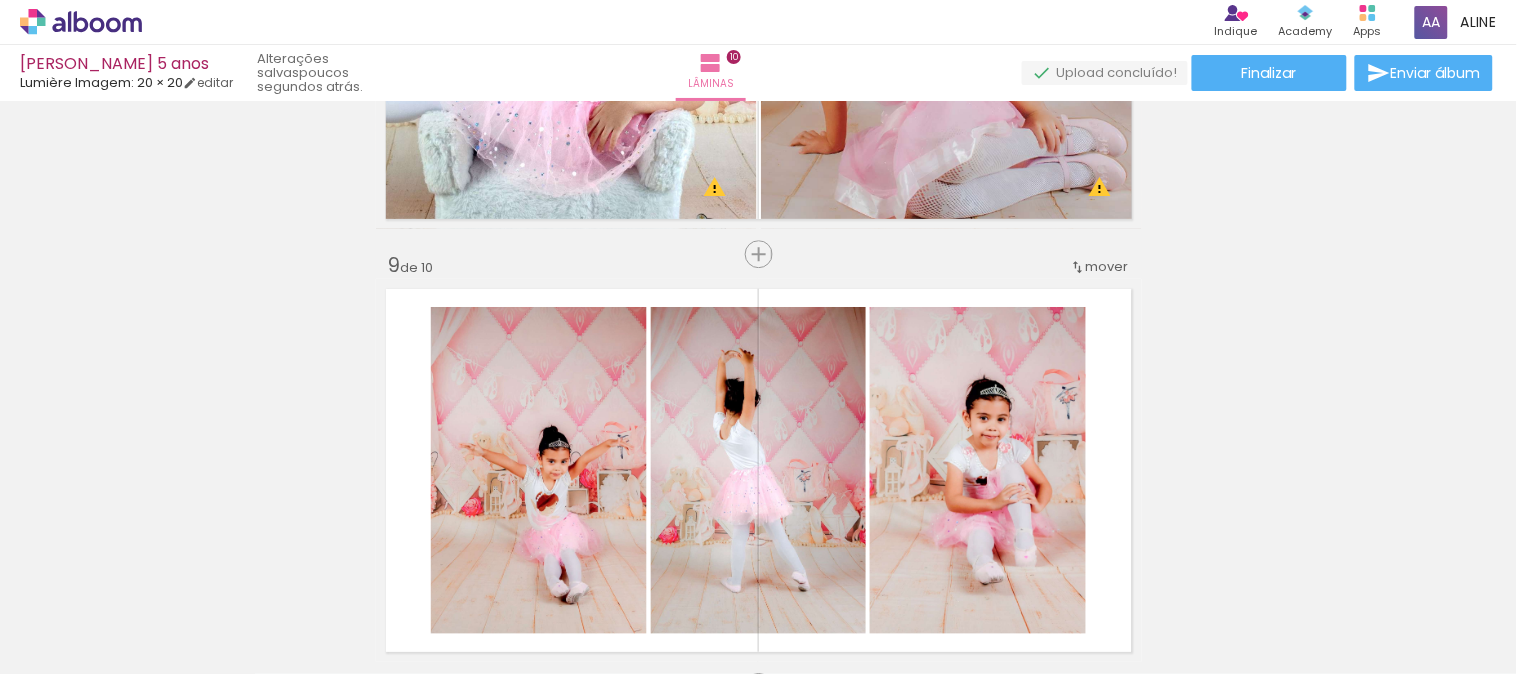 scroll, scrollTop: 3555, scrollLeft: 0, axis: vertical 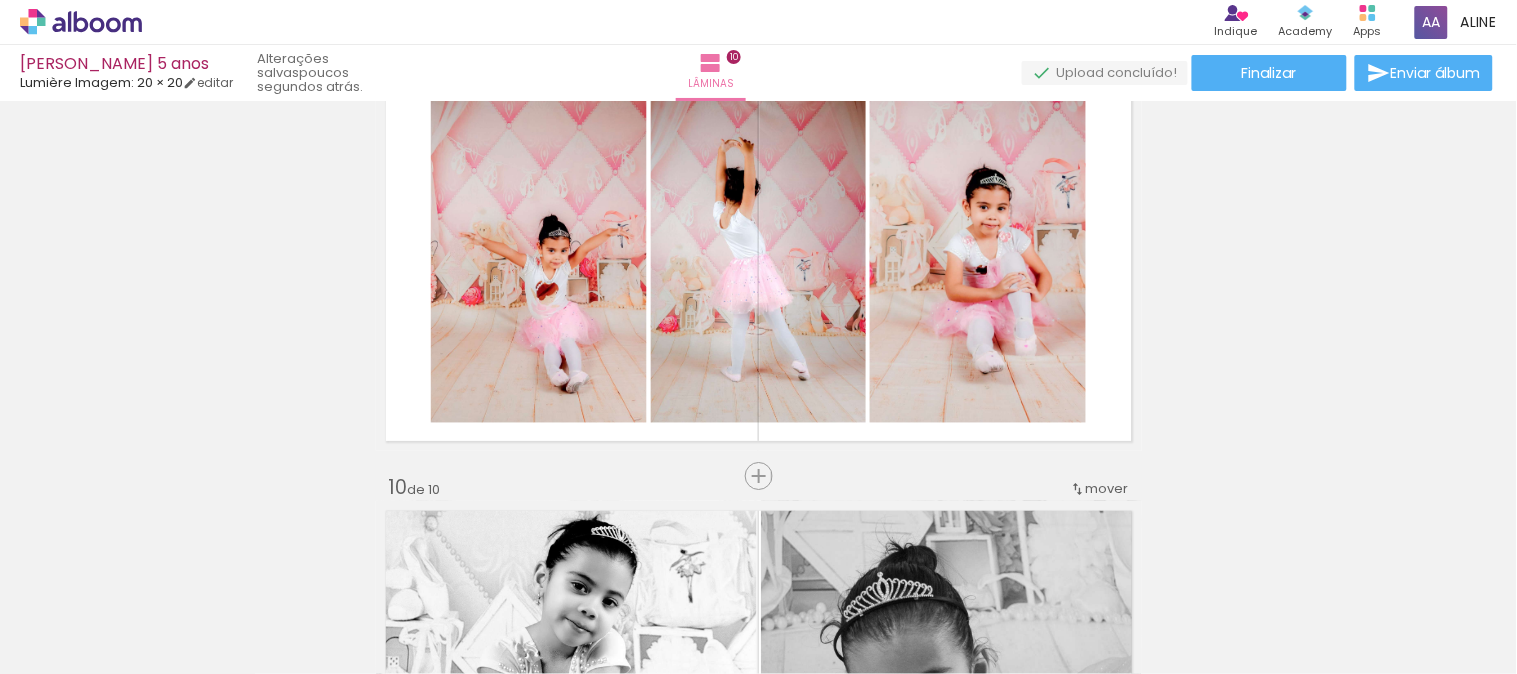 click on "Todas as fotos" at bounding box center (56, 613) 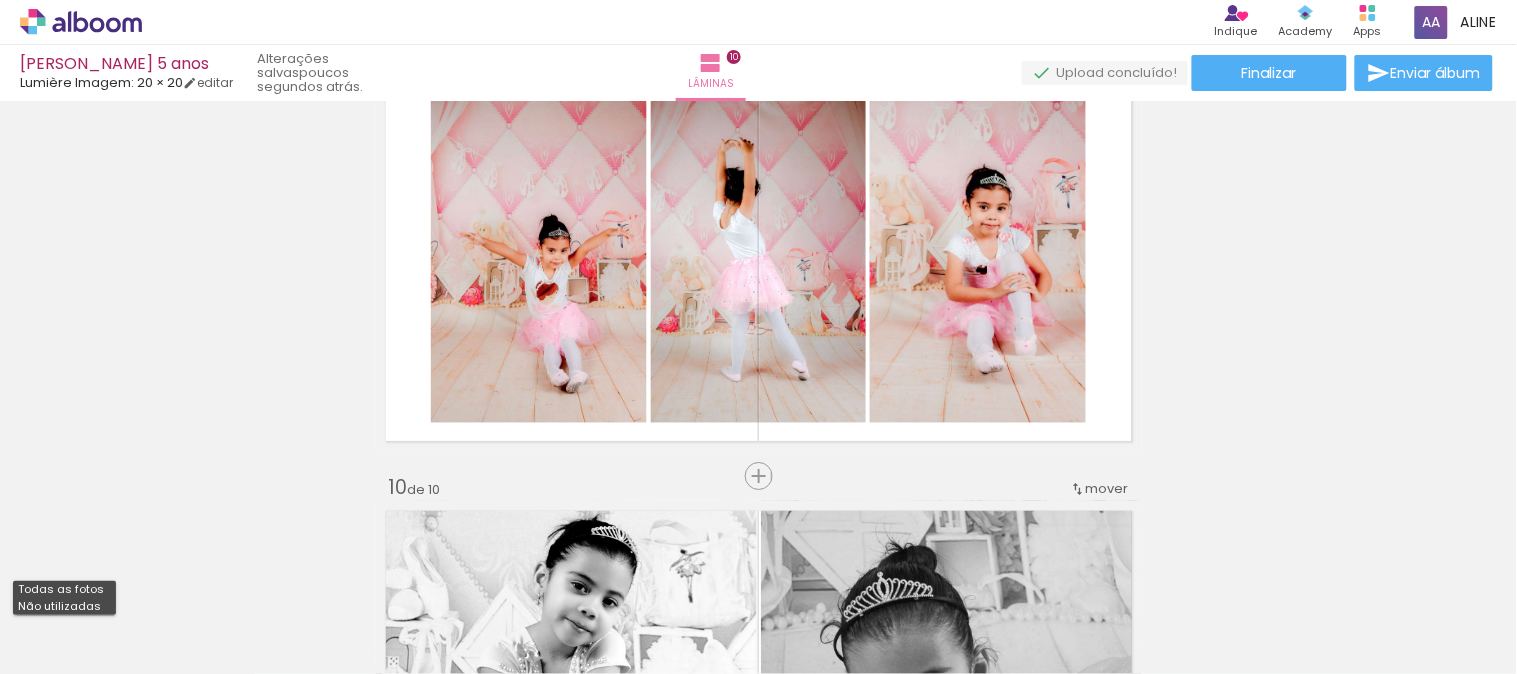 click on "Não utilizadas" at bounding box center [0, 0] 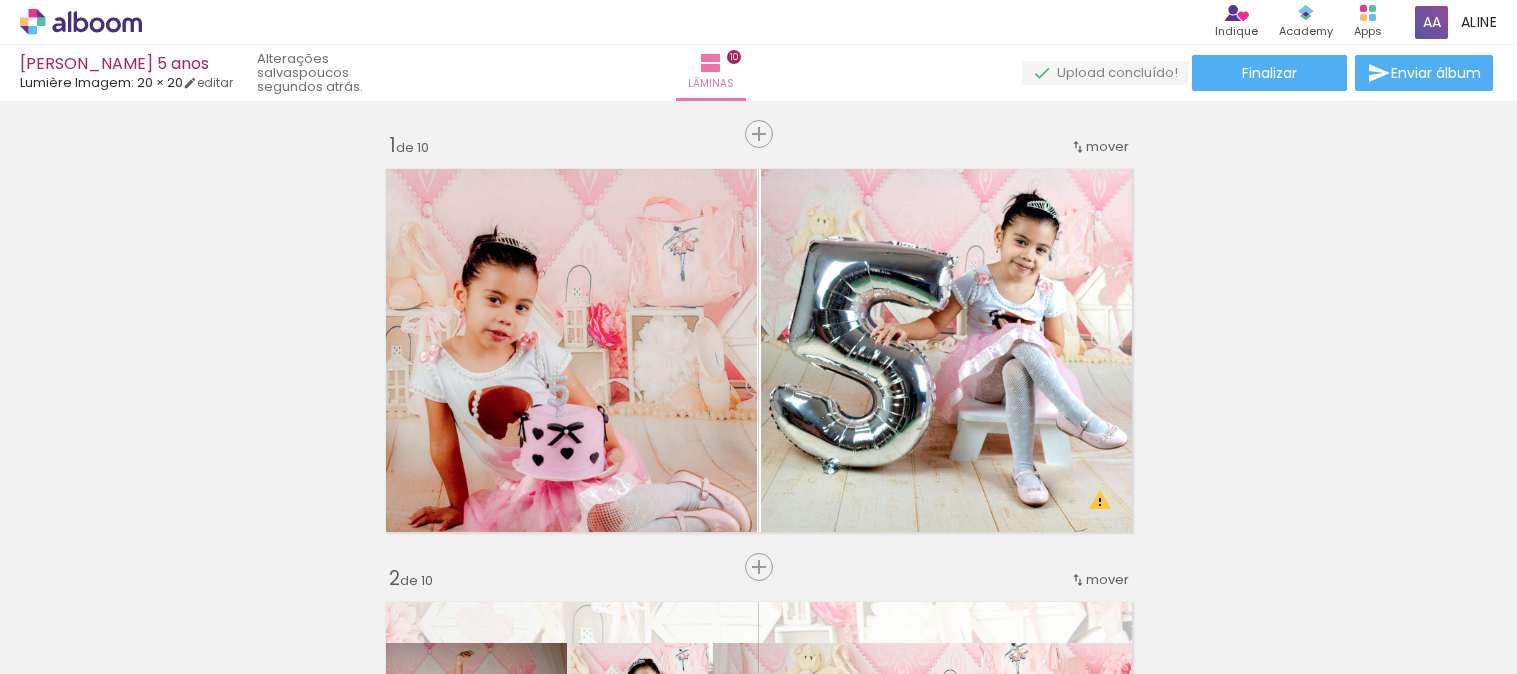 click on "Adicionar
Fotos" at bounding box center (71, 663) 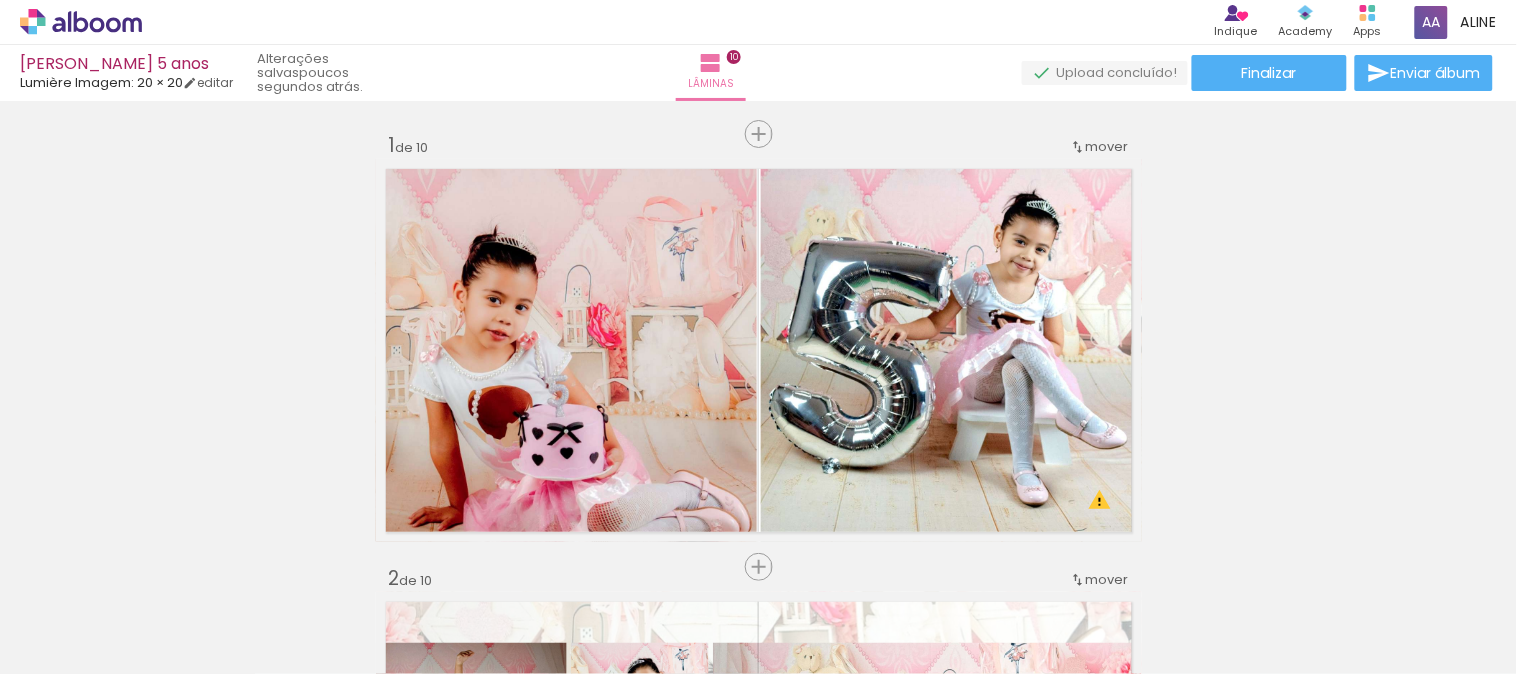 scroll, scrollTop: 0, scrollLeft: 0, axis: both 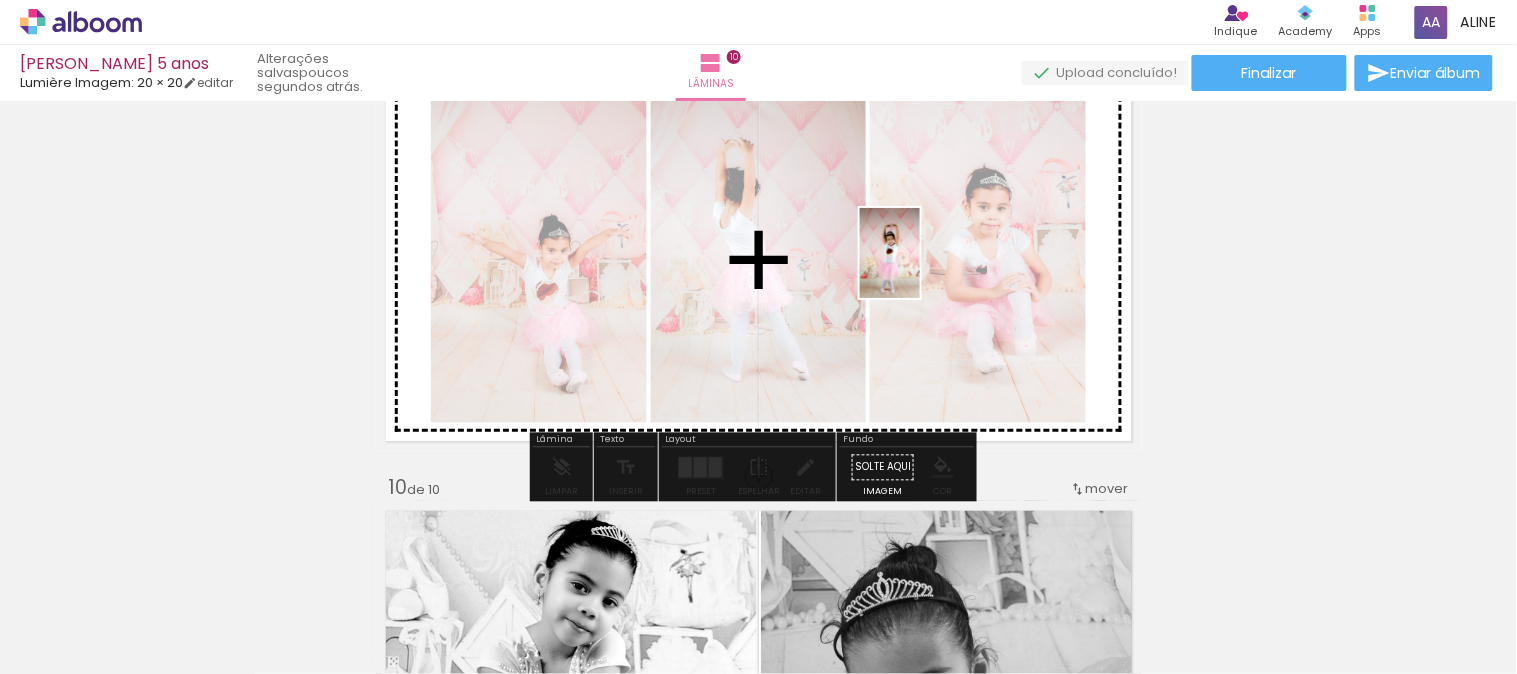 drag, startPoint x: 192, startPoint y: 621, endPoint x: 920, endPoint y: 268, distance: 809.0692 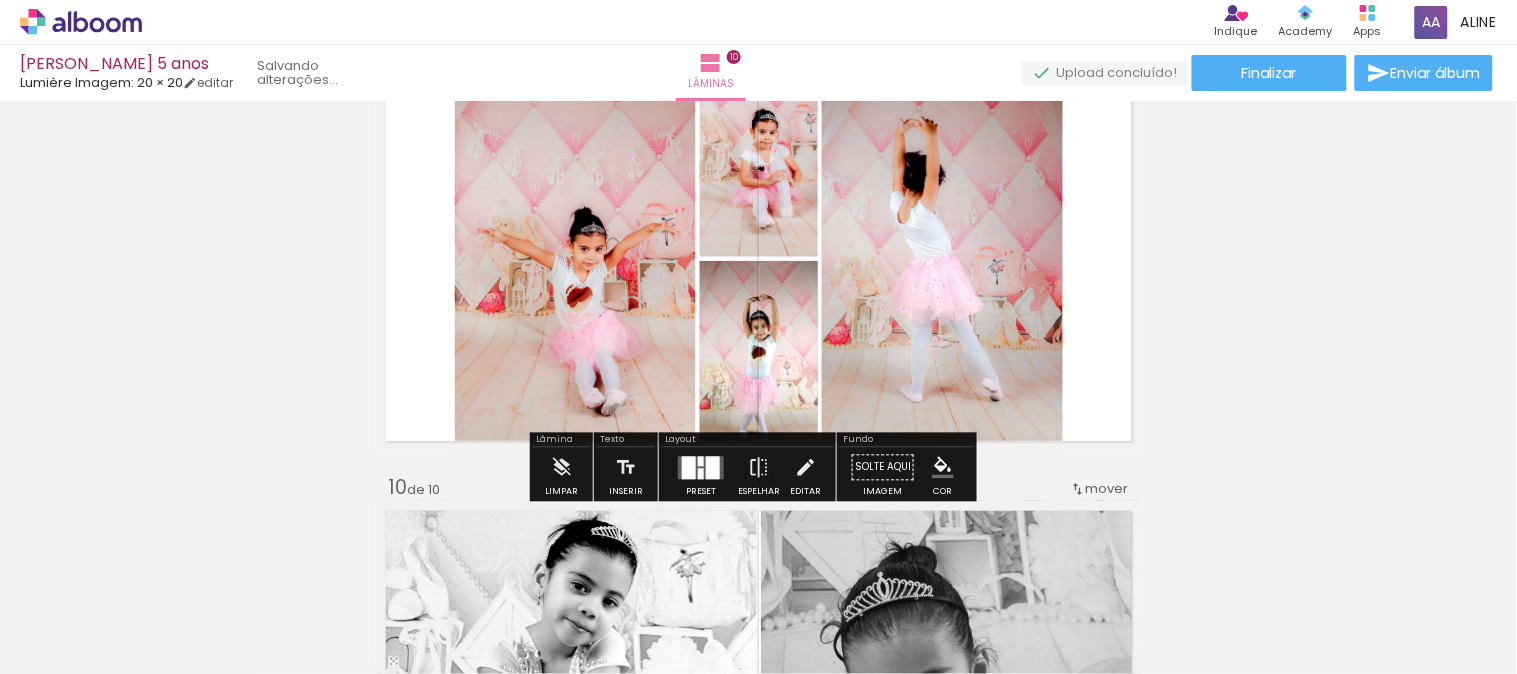 scroll, scrollTop: 0, scrollLeft: 2684, axis: horizontal 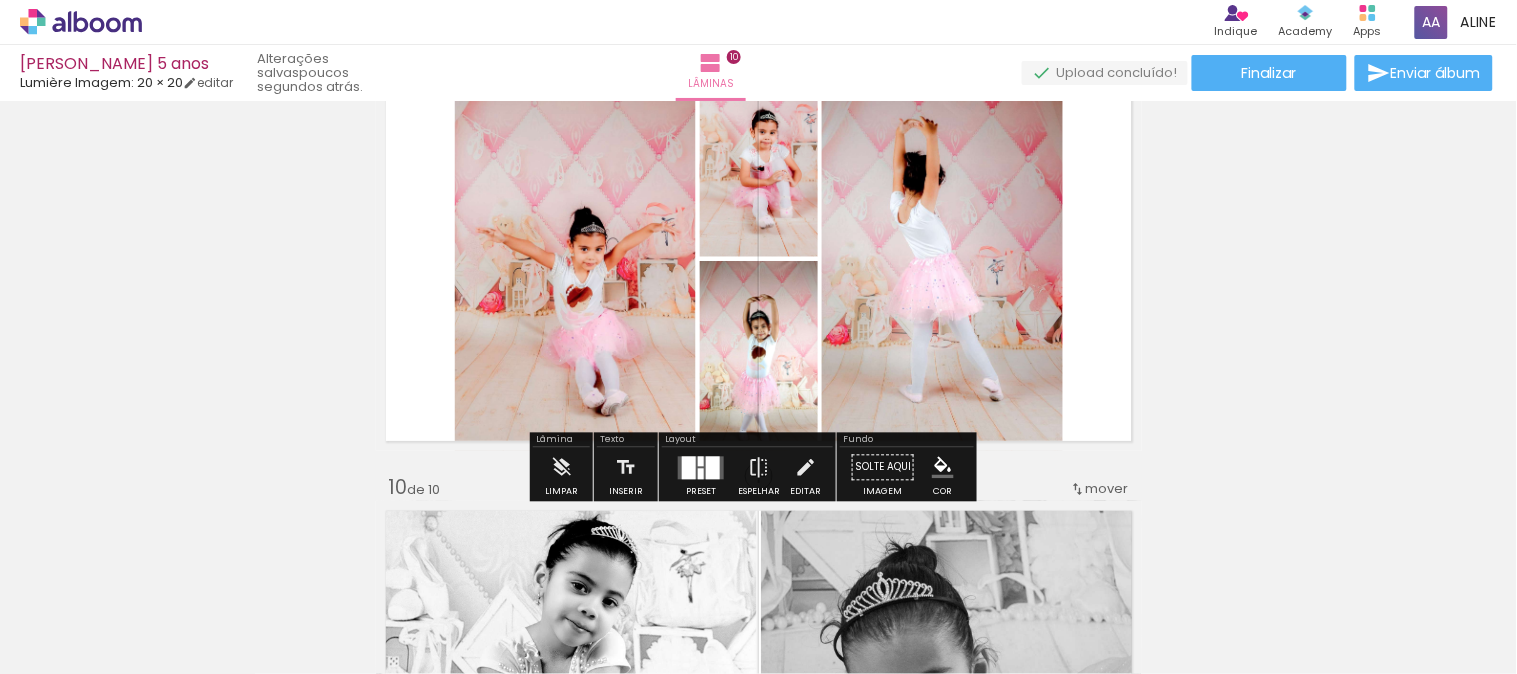 click on "Adicionar
Fotos" at bounding box center [71, 663] 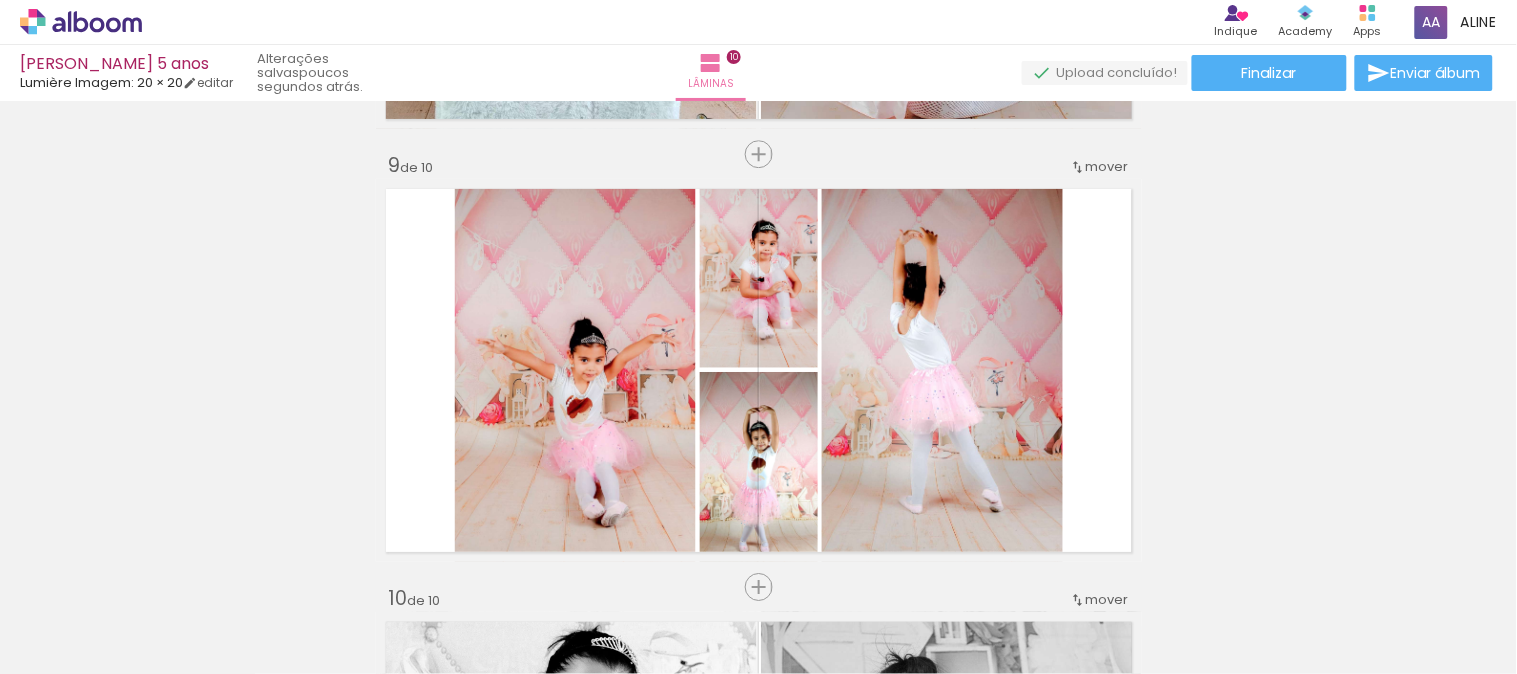 scroll, scrollTop: 3555, scrollLeft: 0, axis: vertical 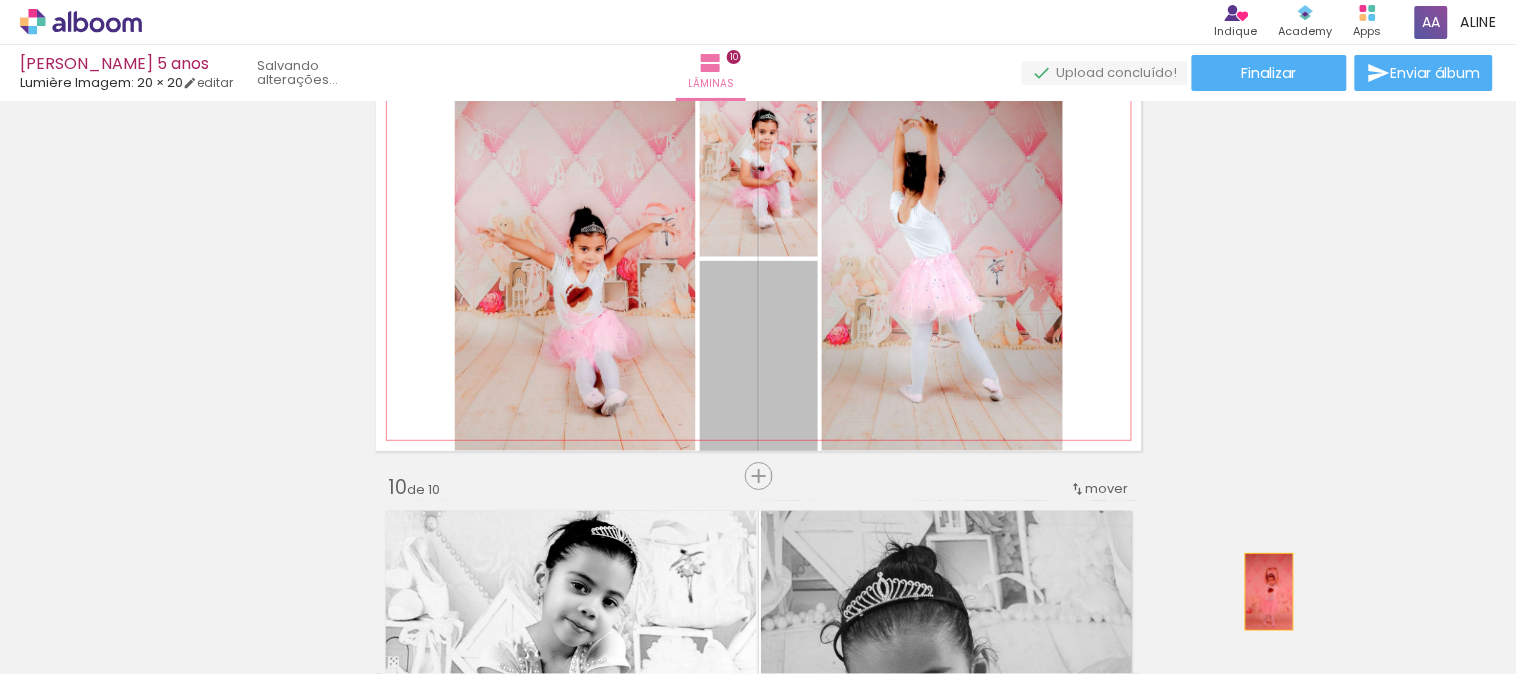 drag, startPoint x: 737, startPoint y: 360, endPoint x: 1253, endPoint y: 602, distance: 569.9298 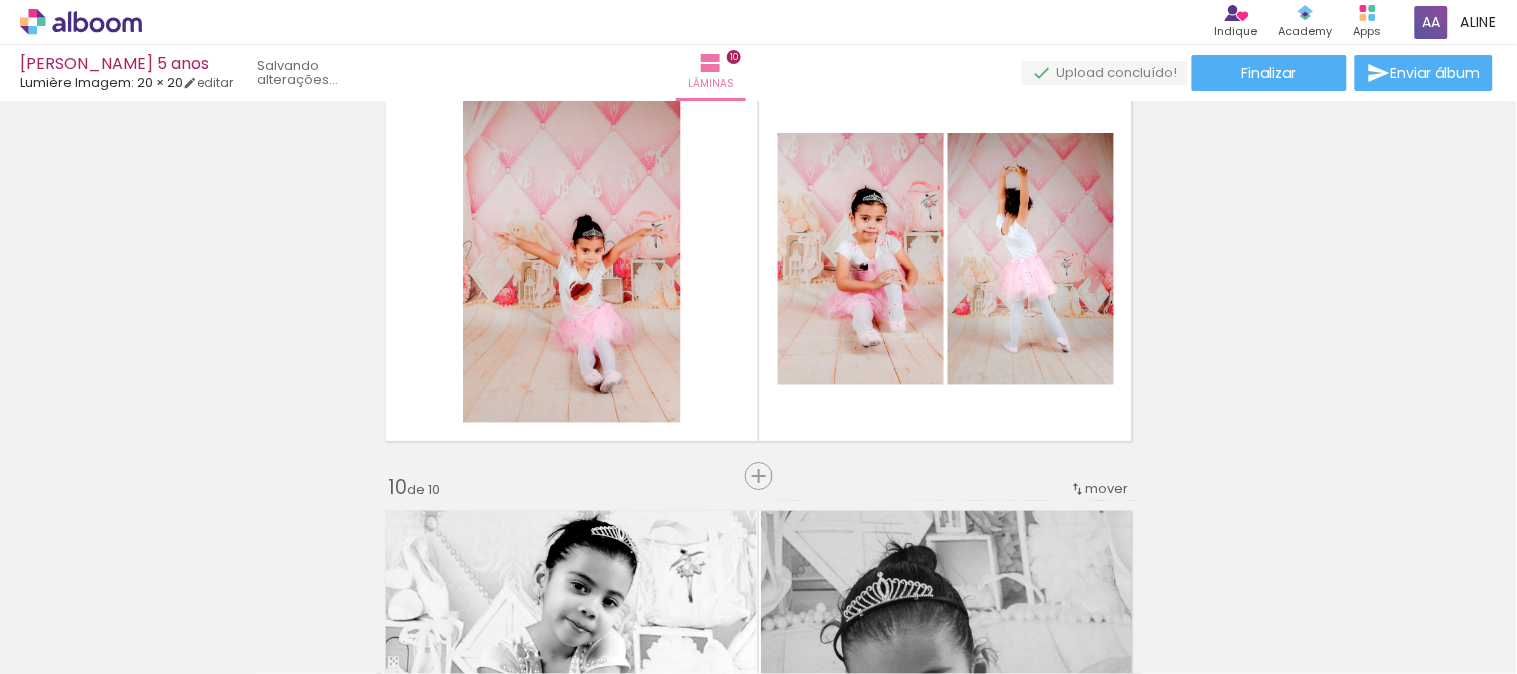 scroll, scrollTop: 0, scrollLeft: 2796, axis: horizontal 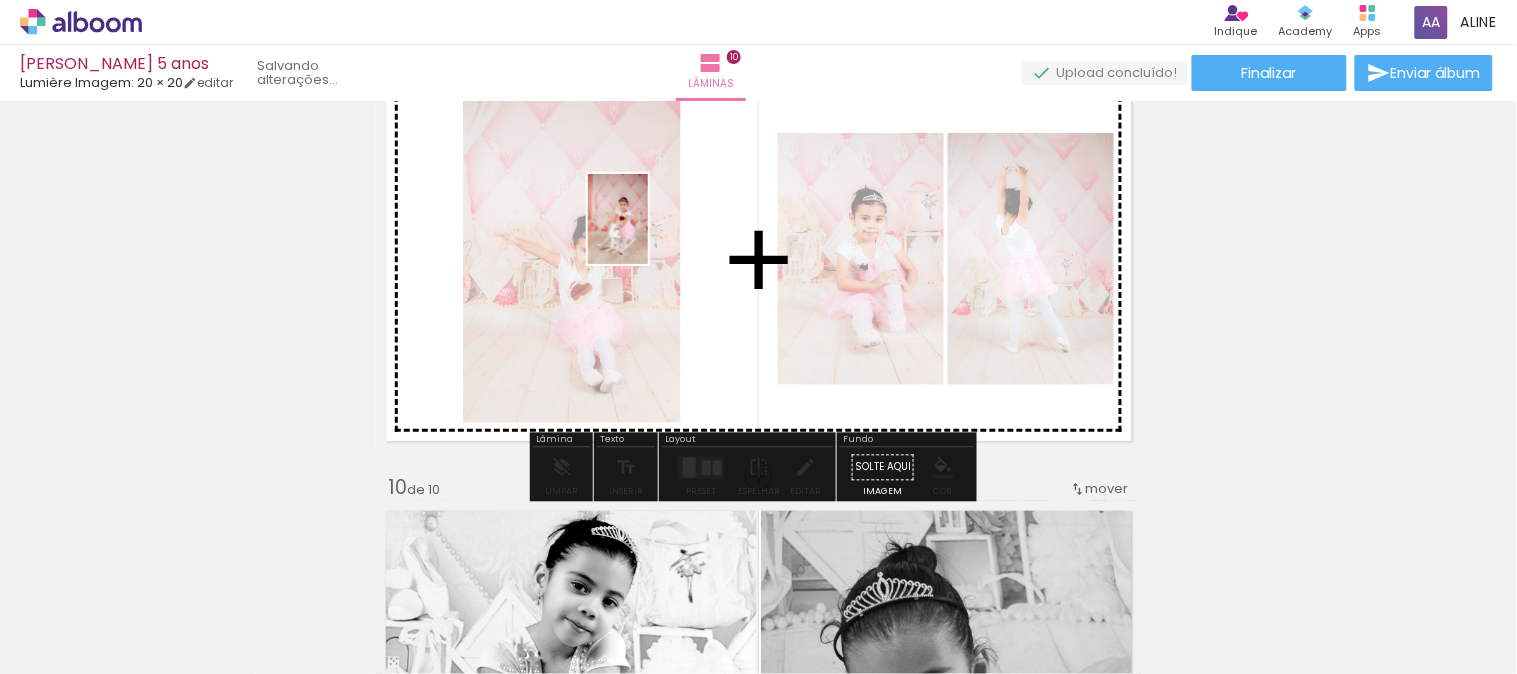 drag, startPoint x: 1328, startPoint y: 625, endPoint x: 648, endPoint y: 234, distance: 784.3985 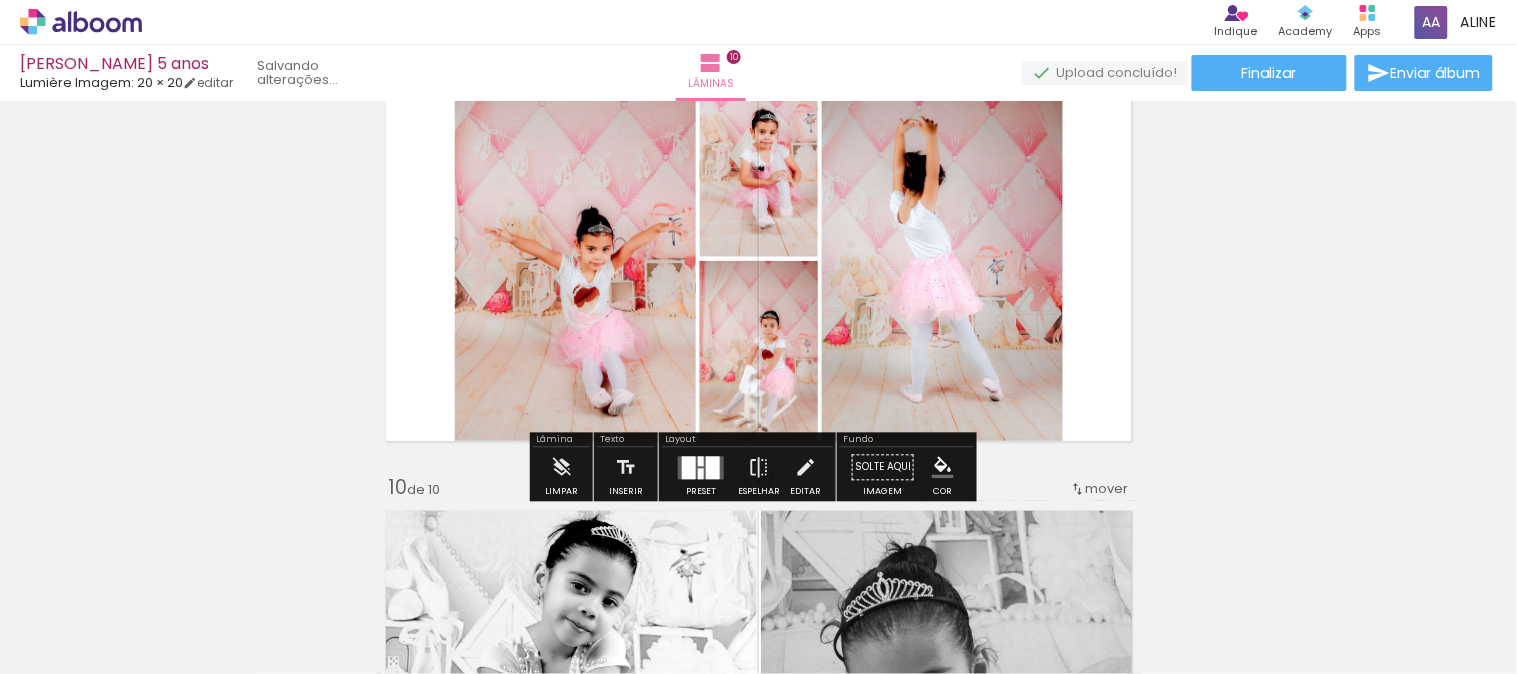 scroll, scrollTop: 0, scrollLeft: 2684, axis: horizontal 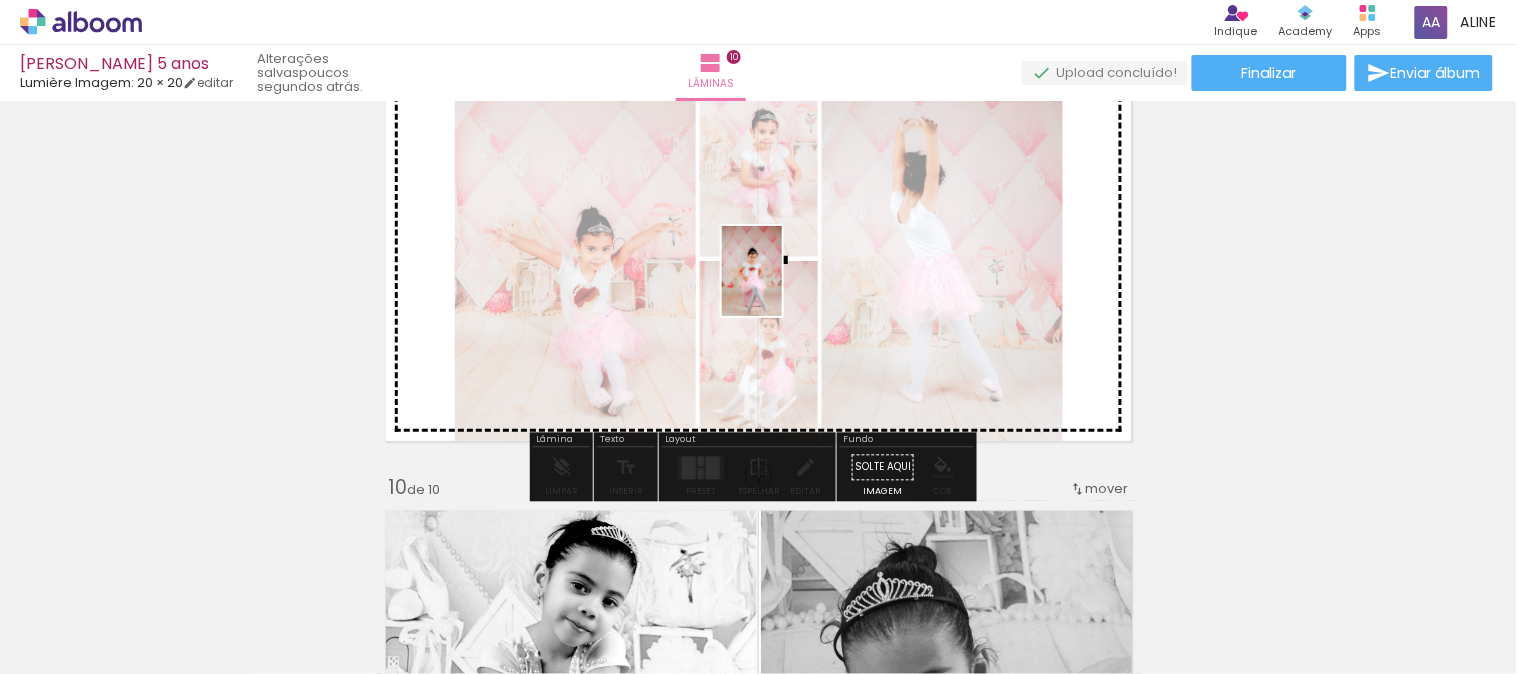 drag, startPoint x: 1430, startPoint y: 615, endPoint x: 782, endPoint y: 285, distance: 727.1891 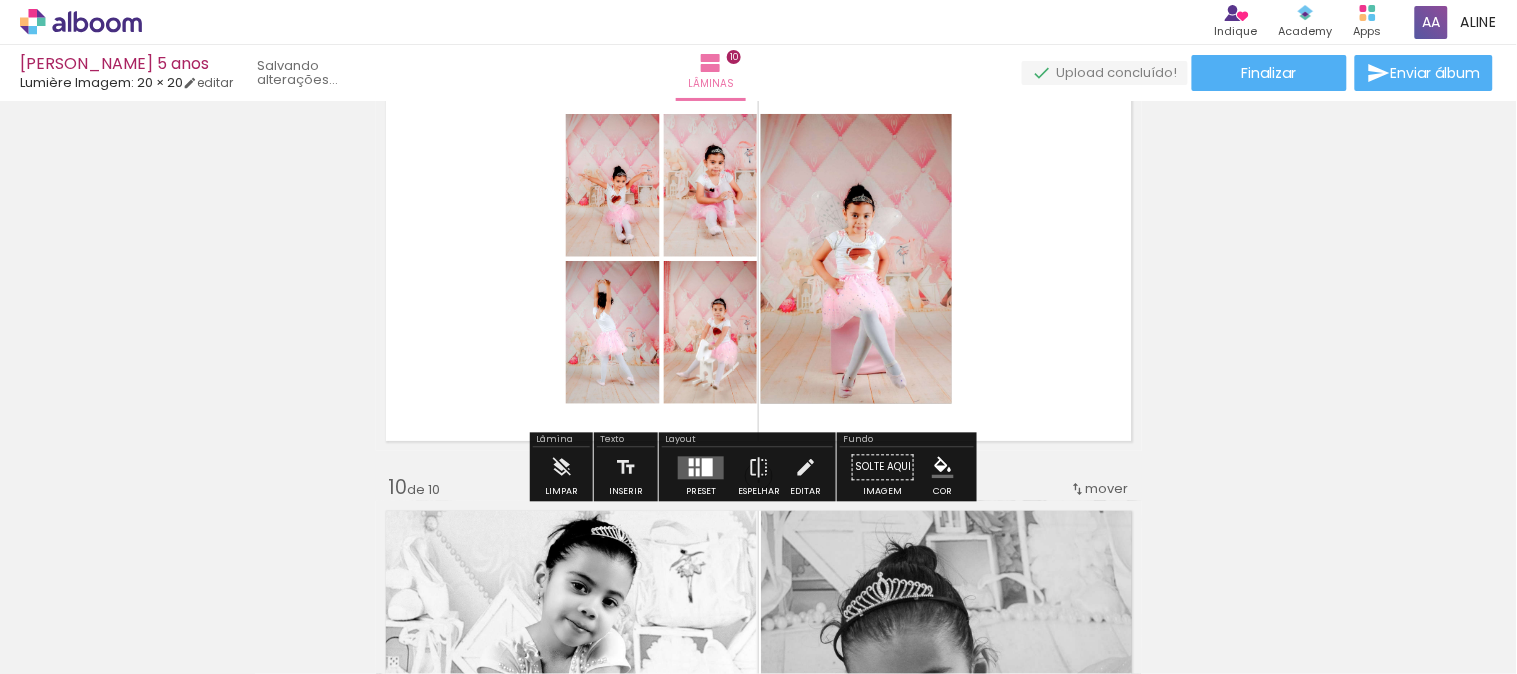 scroll, scrollTop: 0, scrollLeft: 2572, axis: horizontal 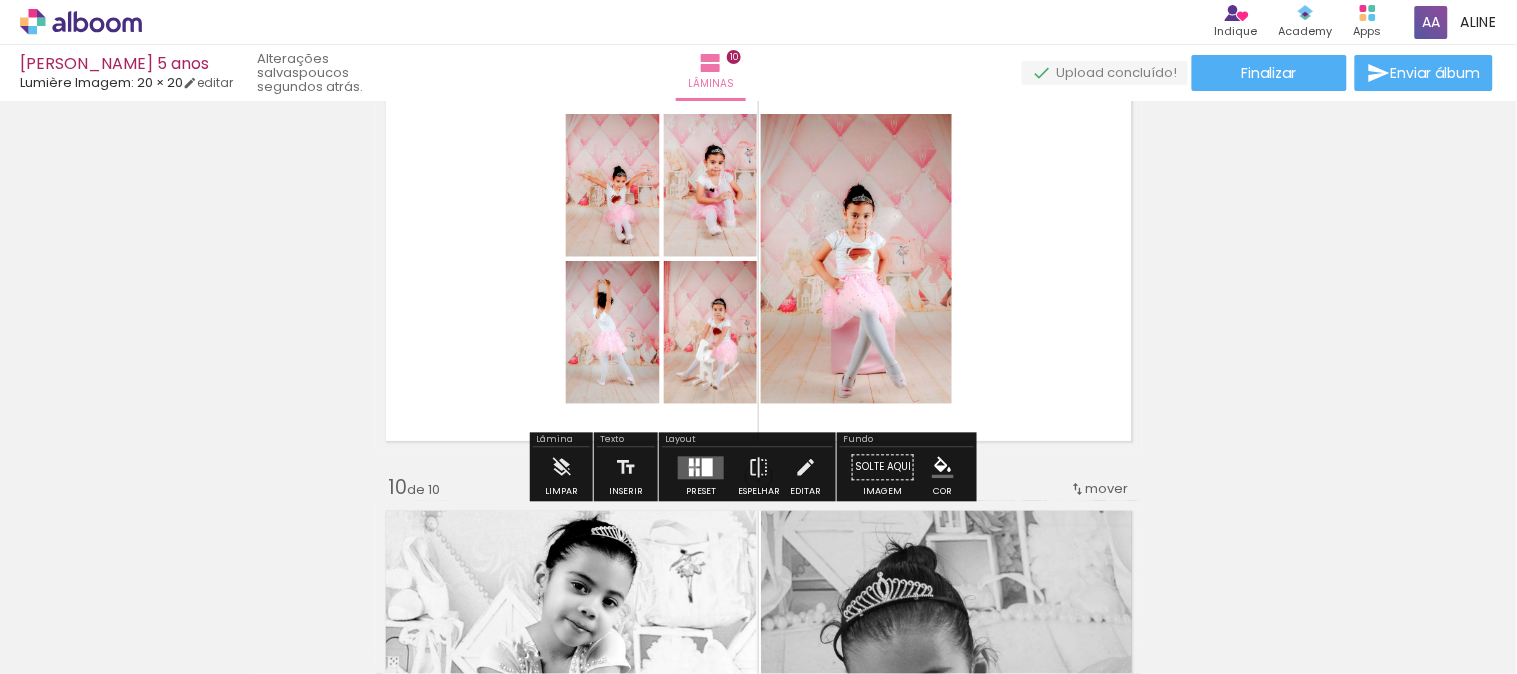 click at bounding box center (691, 472) 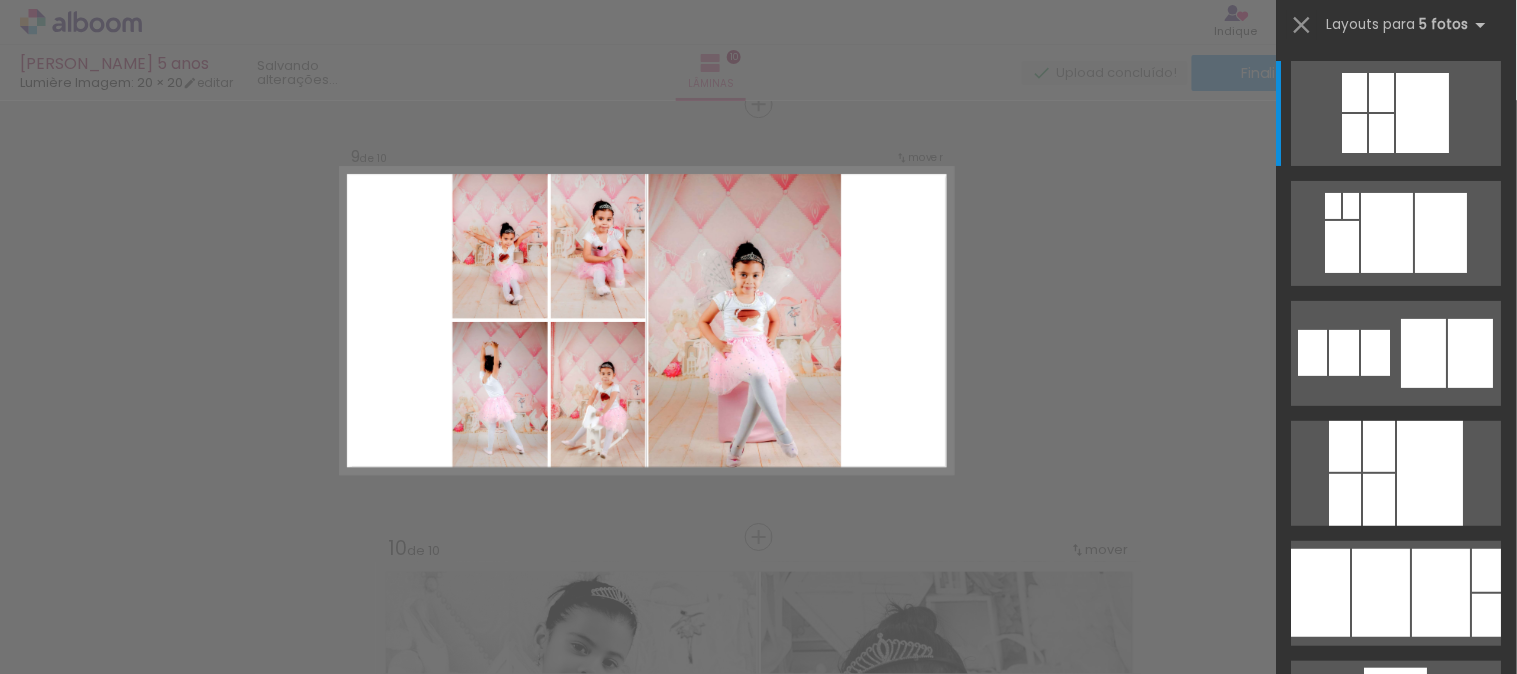 scroll, scrollTop: 3488, scrollLeft: 0, axis: vertical 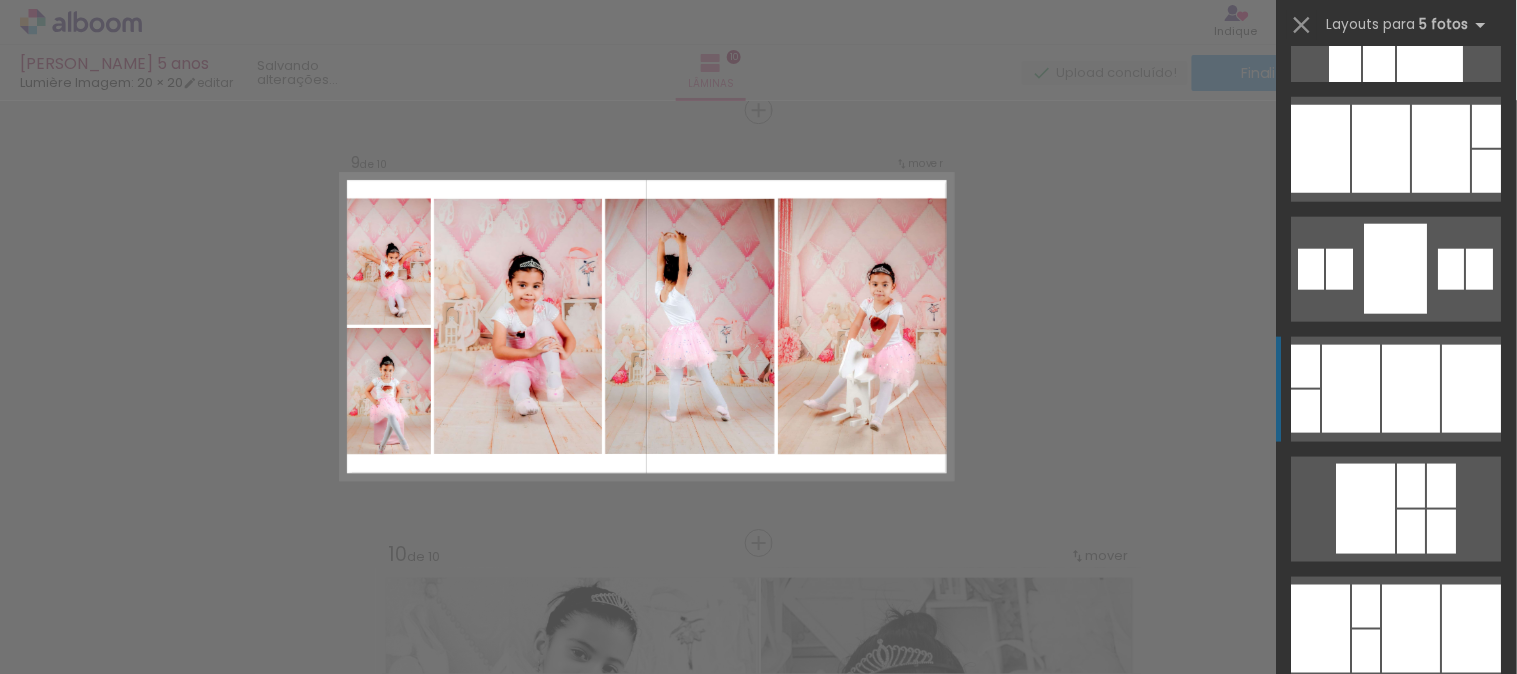 click at bounding box center [1396, 269] 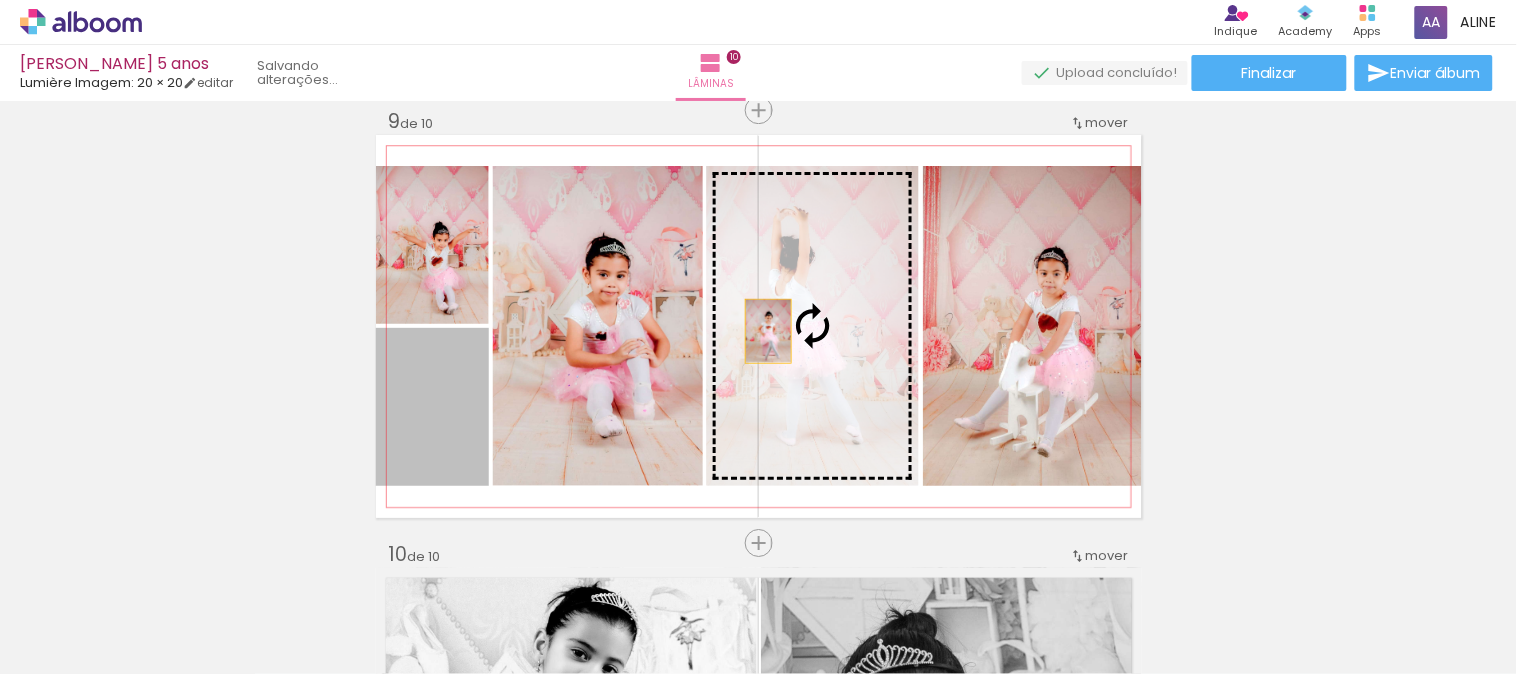 drag, startPoint x: 436, startPoint y: 420, endPoint x: 760, endPoint y: 330, distance: 336.26776 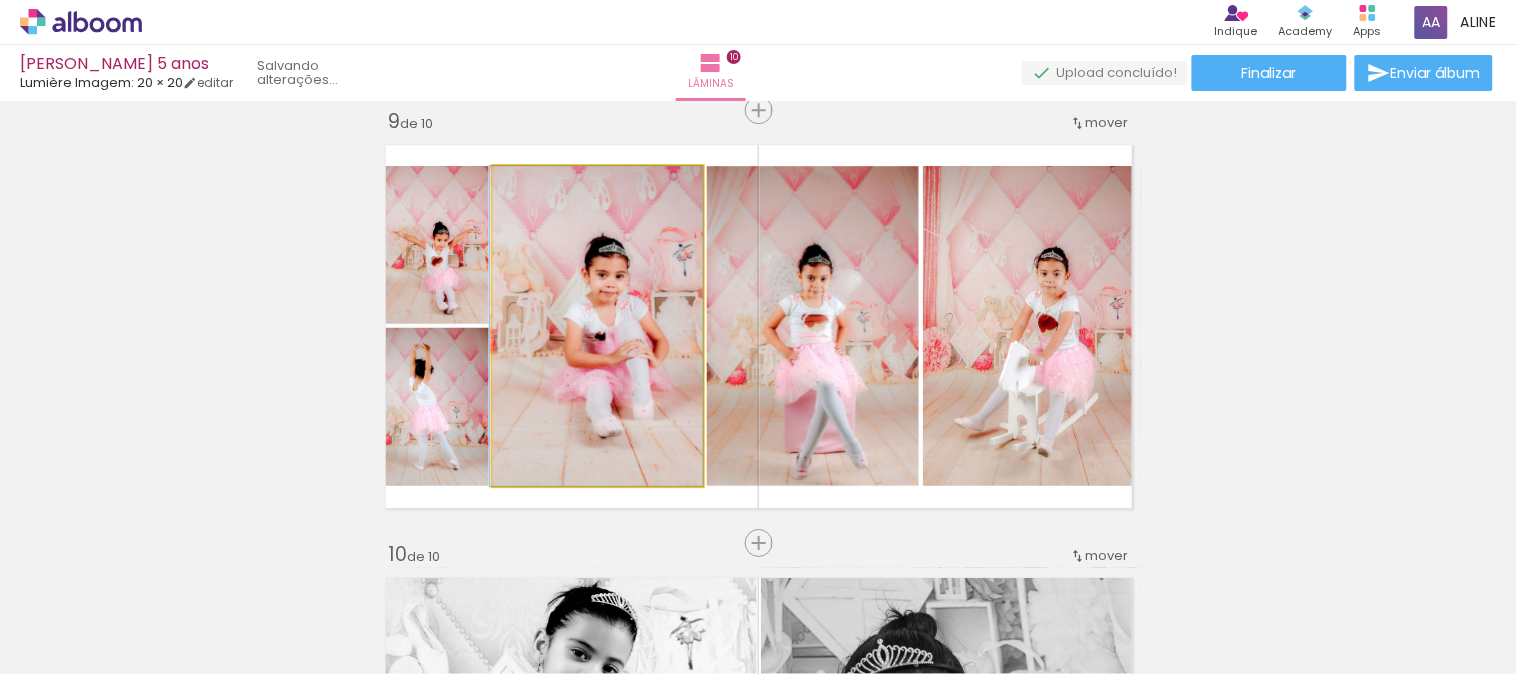 drag, startPoint x: 638, startPoint y: 368, endPoint x: 601, endPoint y: 360, distance: 37.85499 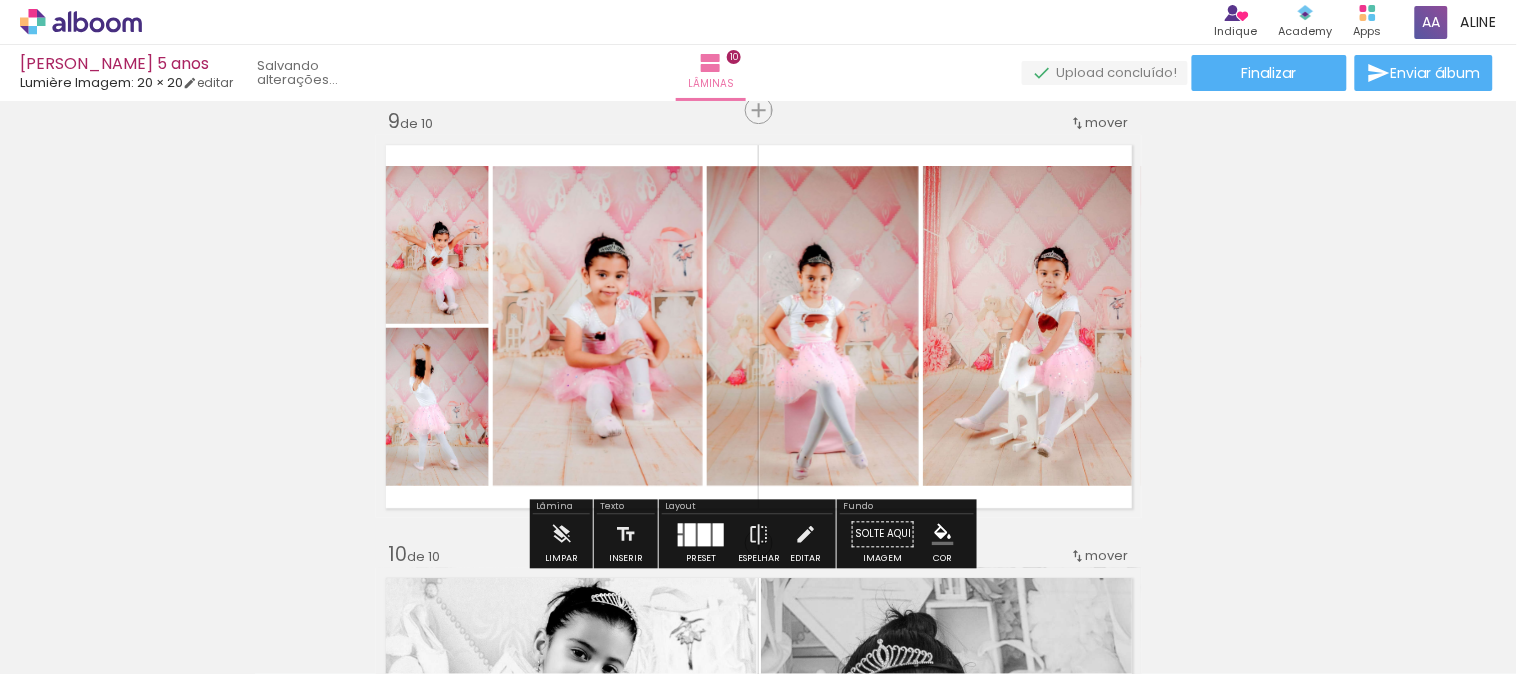 click on "Inserir lâmina 1  de 10  Inserir lâmina 2  de 10  Inserir lâmina 3  de 10  Inserir lâmina 4  de 10  Inserir lâmina 5  de 10  Inserir lâmina 6  de 10  Inserir lâmina 7  de 10  Inserir lâmina 8  de 10  Inserir lâmina 9  de 10  Inserir lâmina 10  de 10 O Designbox precisará aumentar a sua imagem em 155% para exportar para impressão. O Designbox precisará aumentar a sua imagem em 222% para exportar para impressão. O Designbox precisará aumentar a sua imagem em 155% para exportar para impressão. O Designbox precisará aumentar a sua imagem em 351% para exportar para impressão. O Designbox precisará aumentar a sua imagem em 222% para exportar para impressão. O Designbox precisará aumentar a sua imagem em 166% para exportar para impressão. O Designbox precisará aumentar a sua imagem em 153% para exportar para impressão." at bounding box center (758, -998) 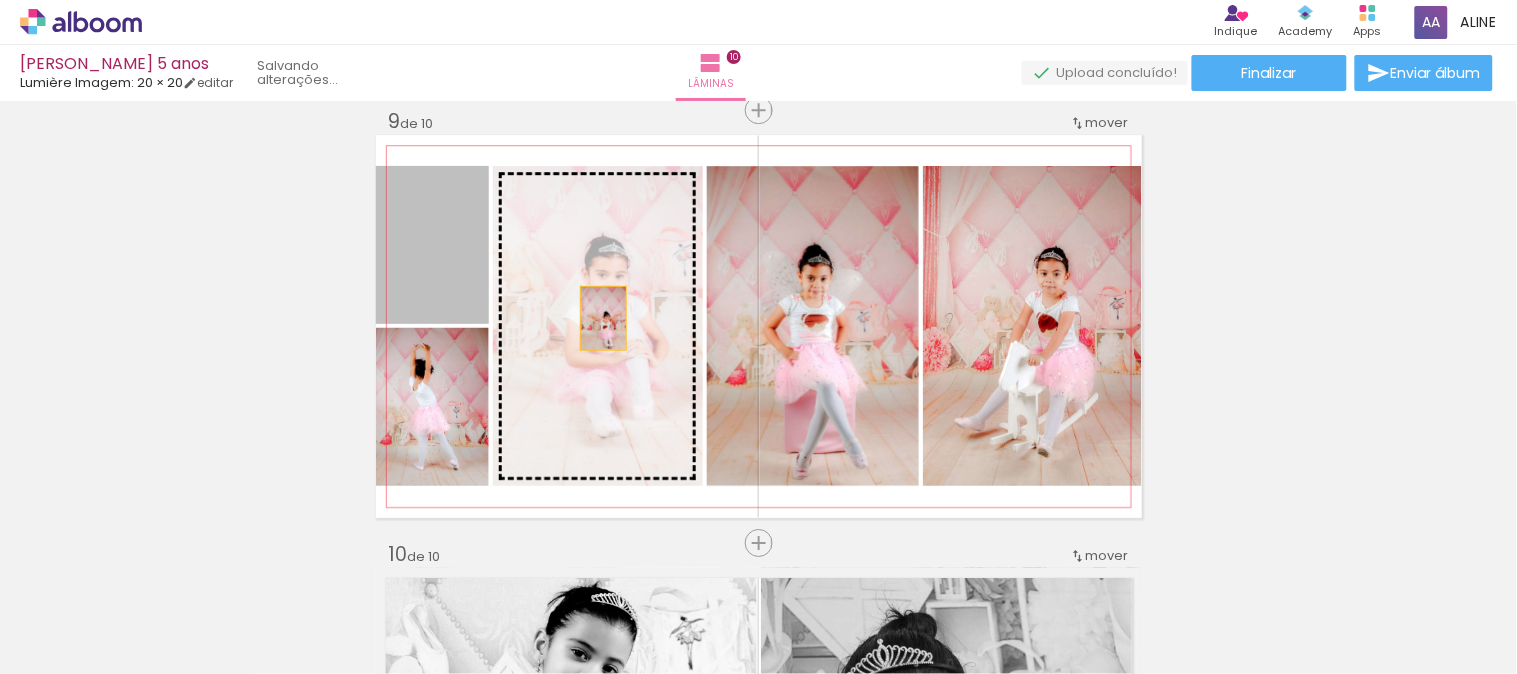 drag, startPoint x: 434, startPoint y: 268, endPoint x: 595, endPoint y: 317, distance: 168.29141 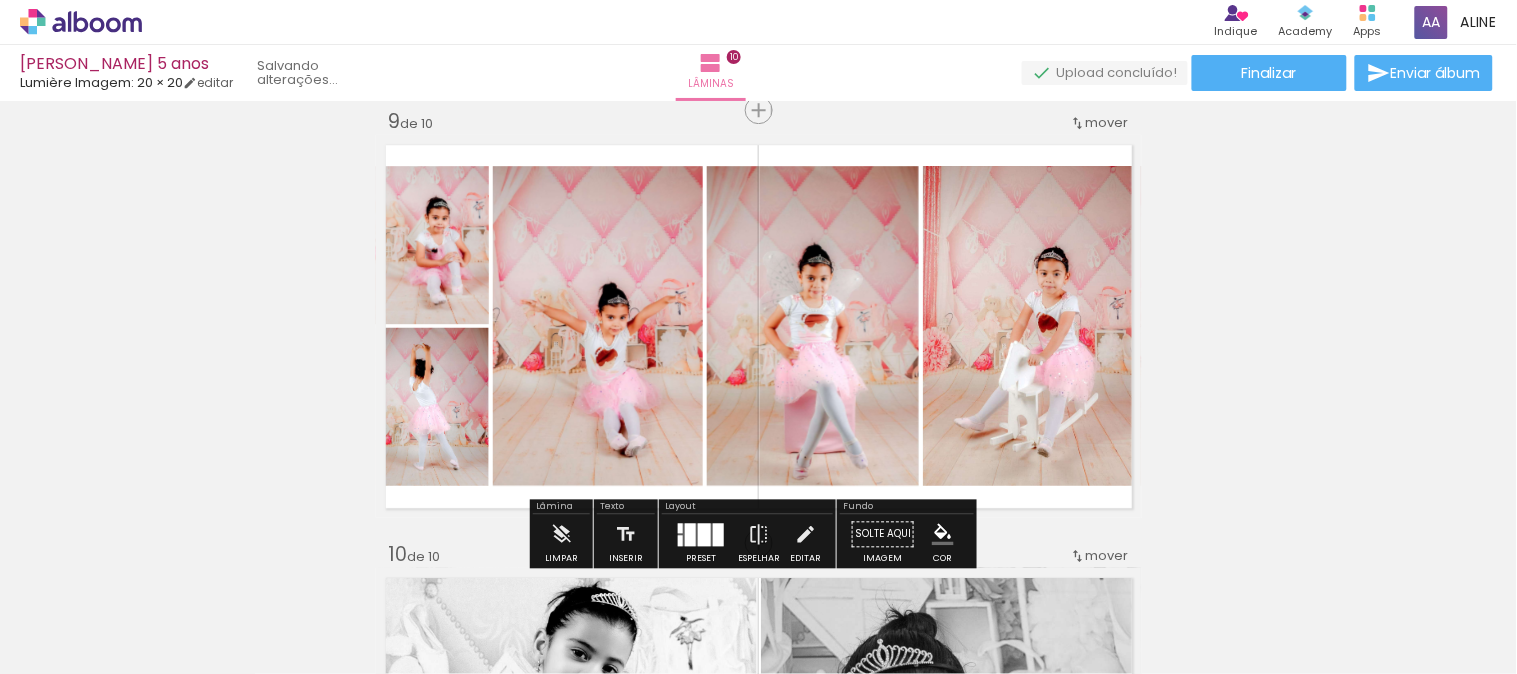 click on "Inserir lâmina 1  de 10  Inserir lâmina 2  de 10  Inserir lâmina 3  de 10  Inserir lâmina 4  de 10  Inserir lâmina 5  de 10  Inserir lâmina 6  de 10  Inserir lâmina 7  de 10  Inserir lâmina 8  de 10  Inserir lâmina 9  de 10  Inserir lâmina 10  de 10 O Designbox precisará aumentar a sua imagem em 155% para exportar para impressão. O Designbox precisará aumentar a sua imagem em 222% para exportar para impressão. O Designbox precisará aumentar a sua imagem em 155% para exportar para impressão. O Designbox precisará aumentar a sua imagem em 351% para exportar para impressão. O Designbox precisará aumentar a sua imagem em 222% para exportar para impressão. O Designbox precisará aumentar a sua imagem em 166% para exportar para impressão. O Designbox precisará aumentar a sua imagem em 153% para exportar para impressão." at bounding box center (758, -998) 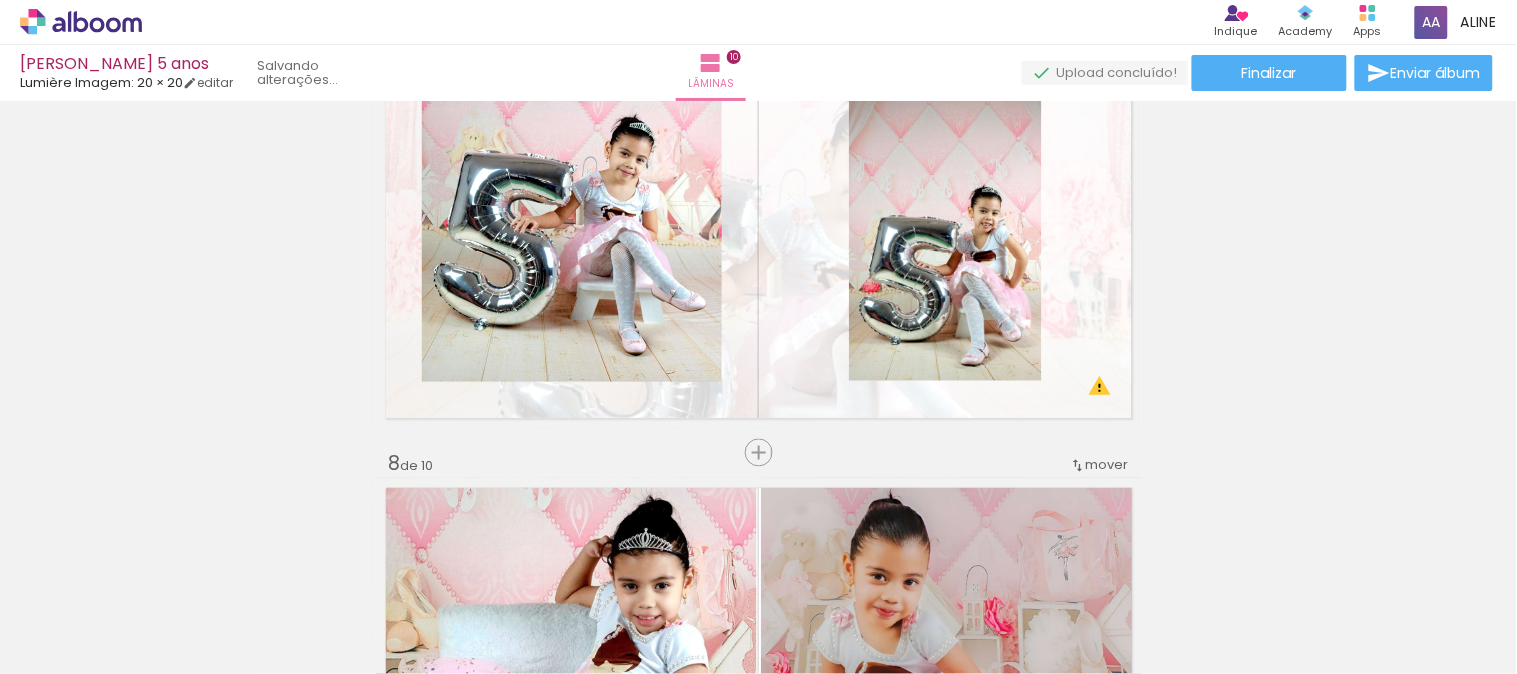 scroll, scrollTop: 2711, scrollLeft: 0, axis: vertical 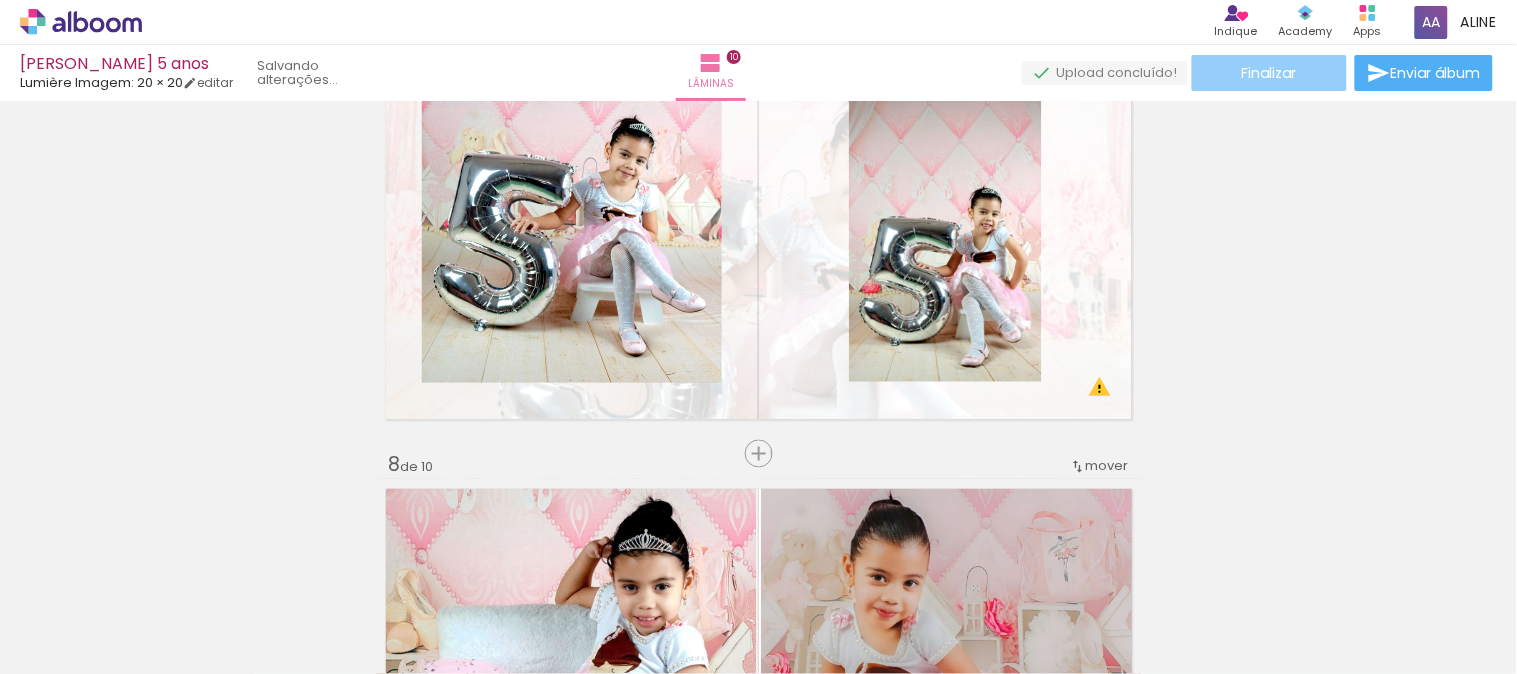 click on "Finalizar" 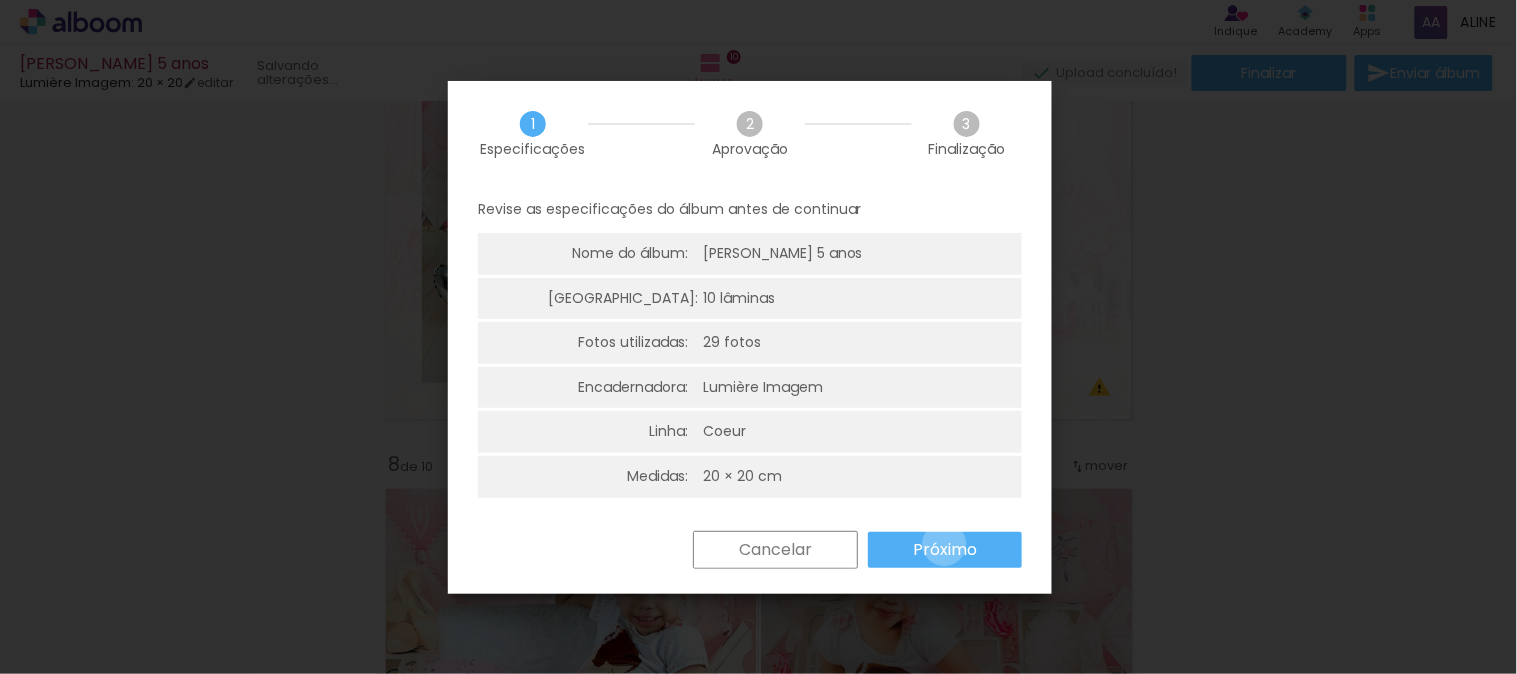 click on "Próximo" at bounding box center [0, 0] 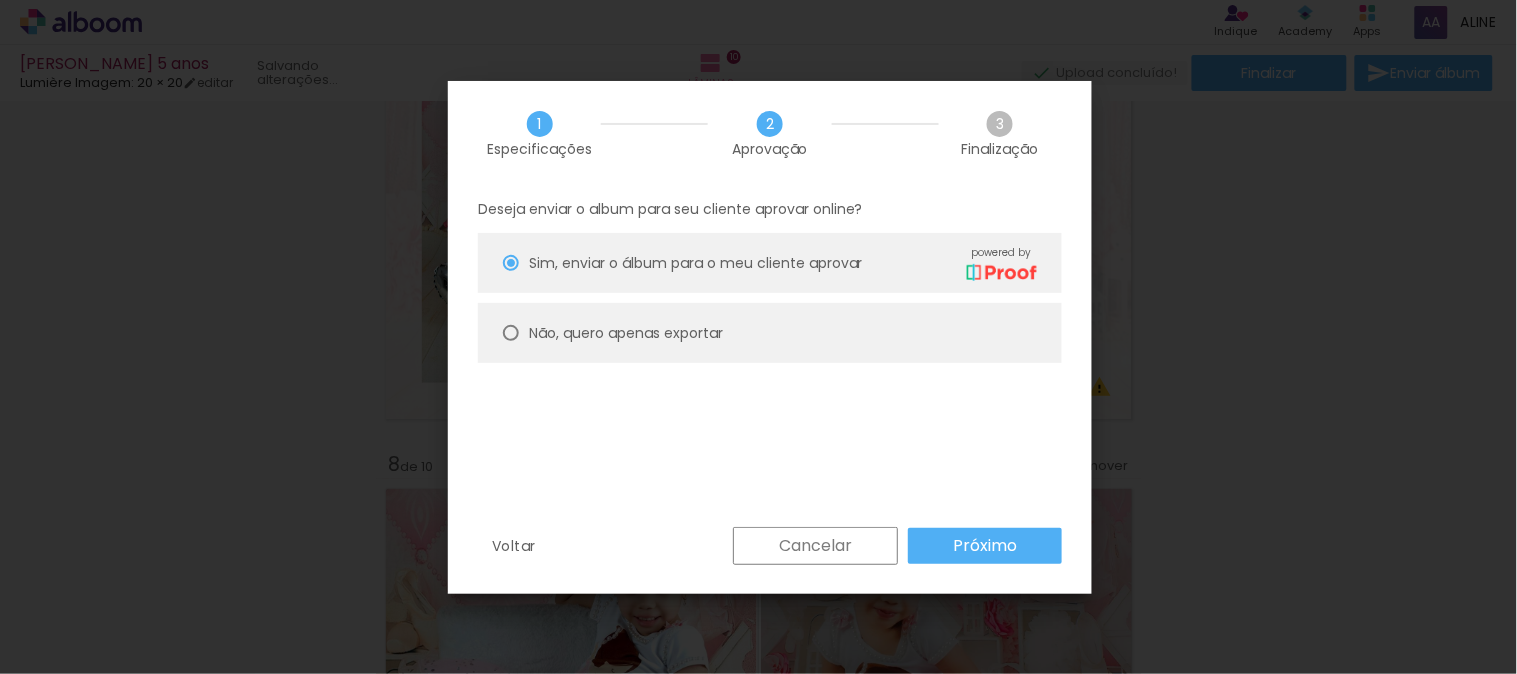 click on "Próximo" at bounding box center [985, 546] 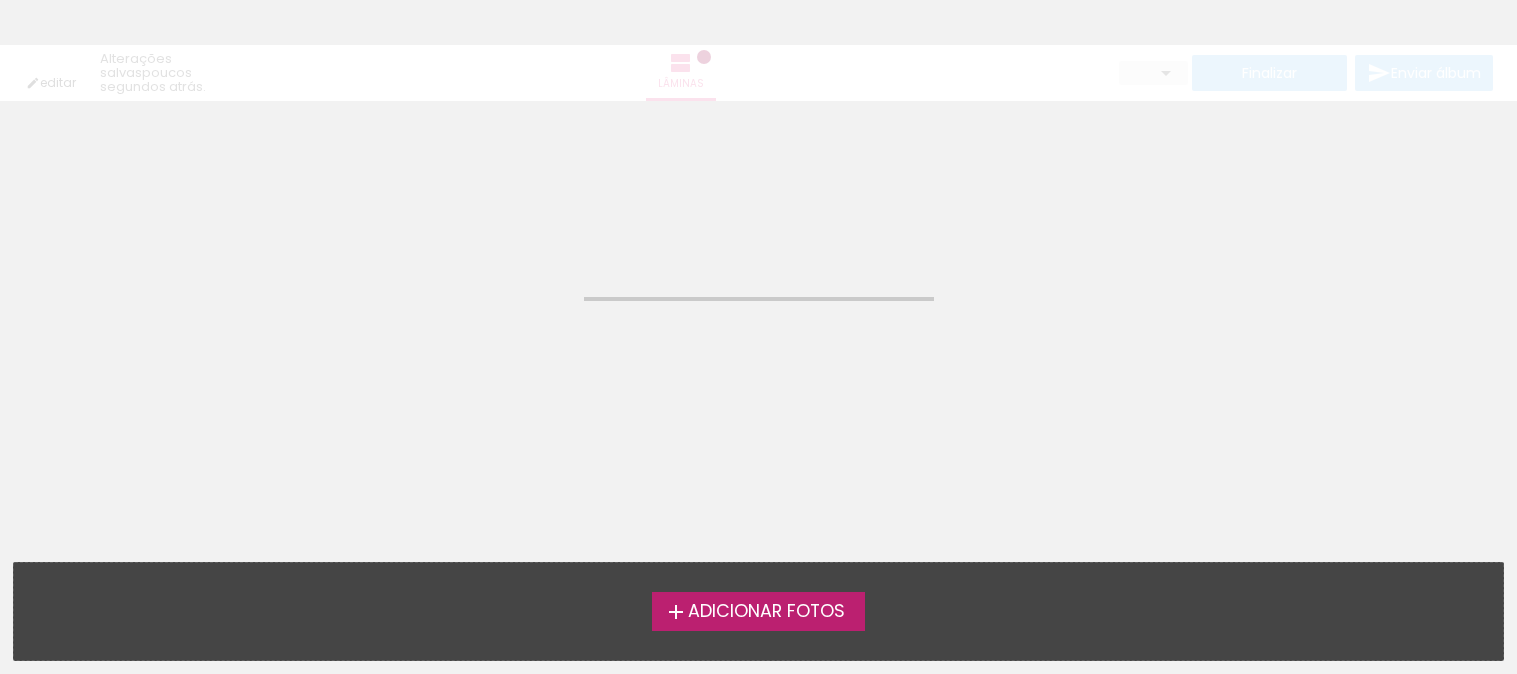 scroll, scrollTop: 0, scrollLeft: 0, axis: both 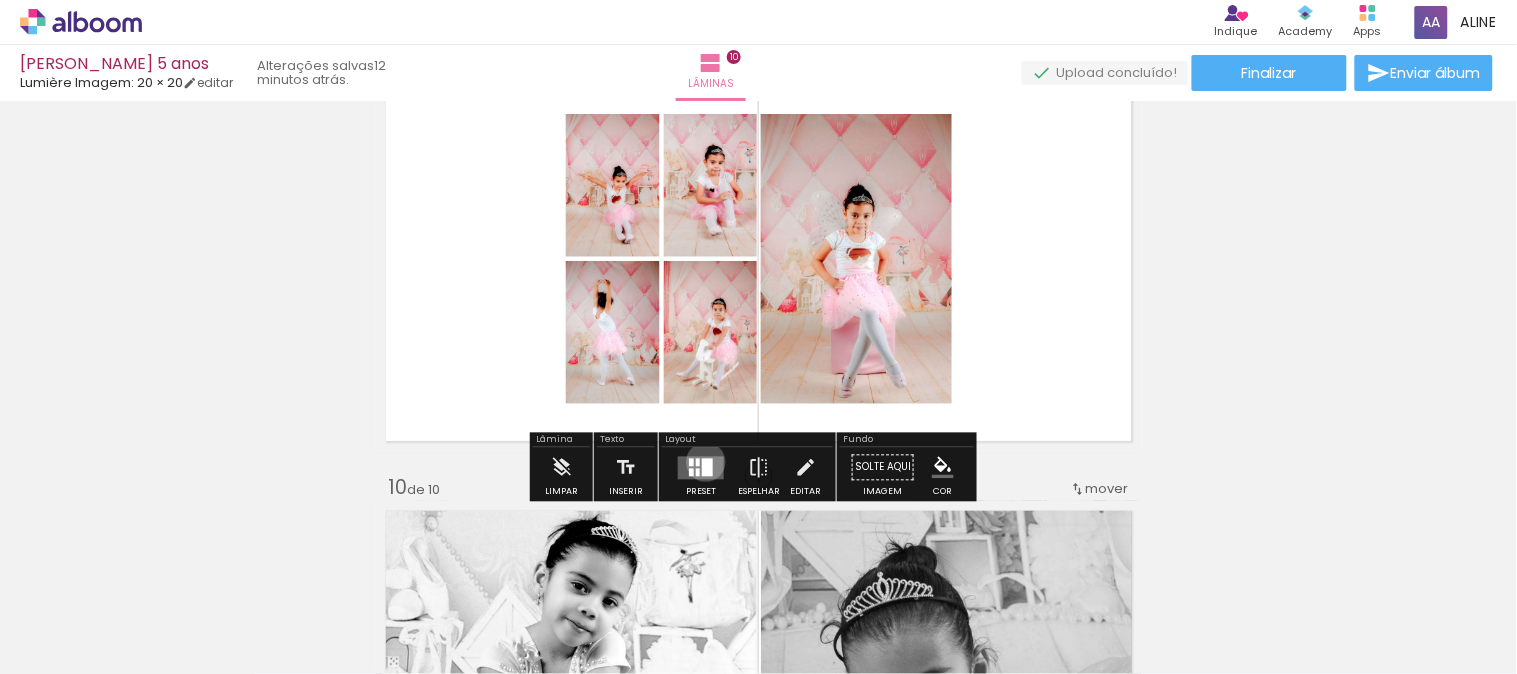 click at bounding box center (707, 467) 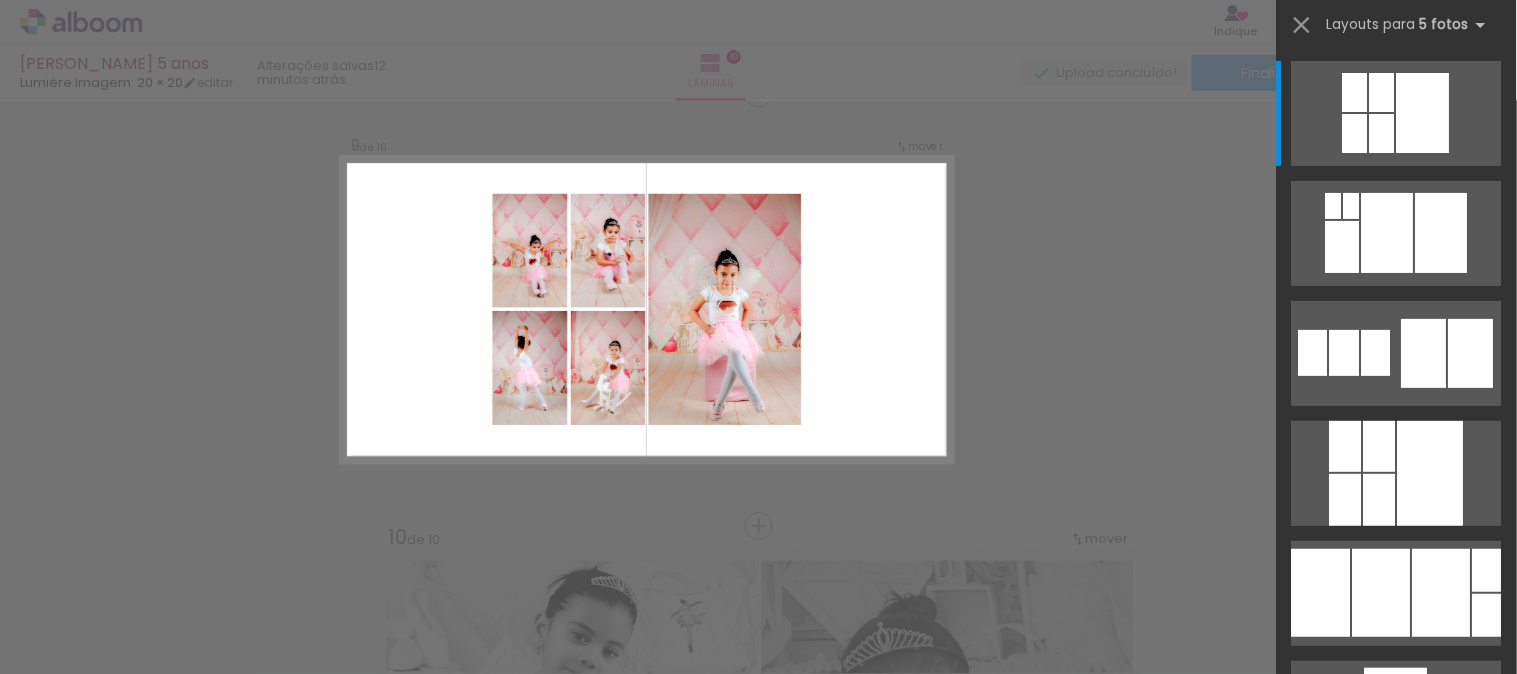 scroll, scrollTop: 3488, scrollLeft: 0, axis: vertical 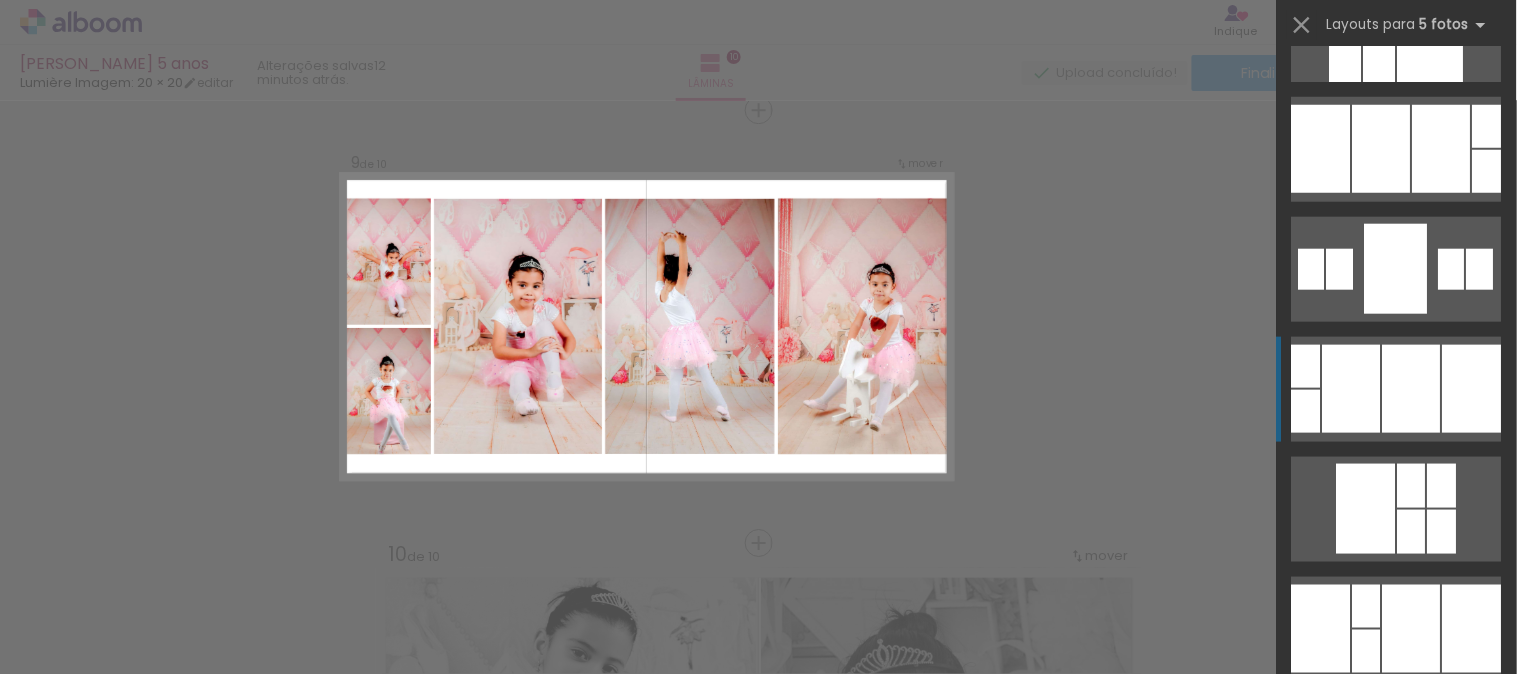 click at bounding box center [1396, 269] 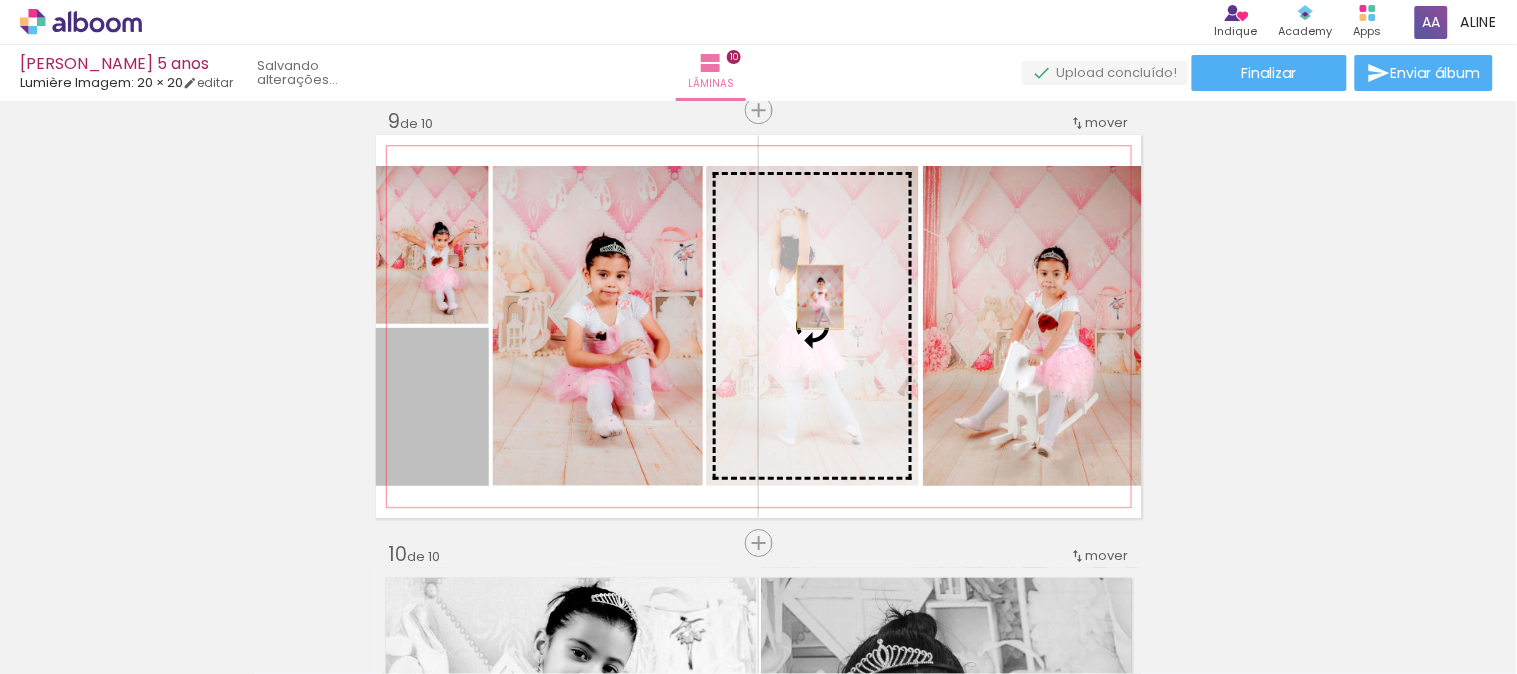 drag, startPoint x: 436, startPoint y: 415, endPoint x: 812, endPoint y: 296, distance: 394.3818 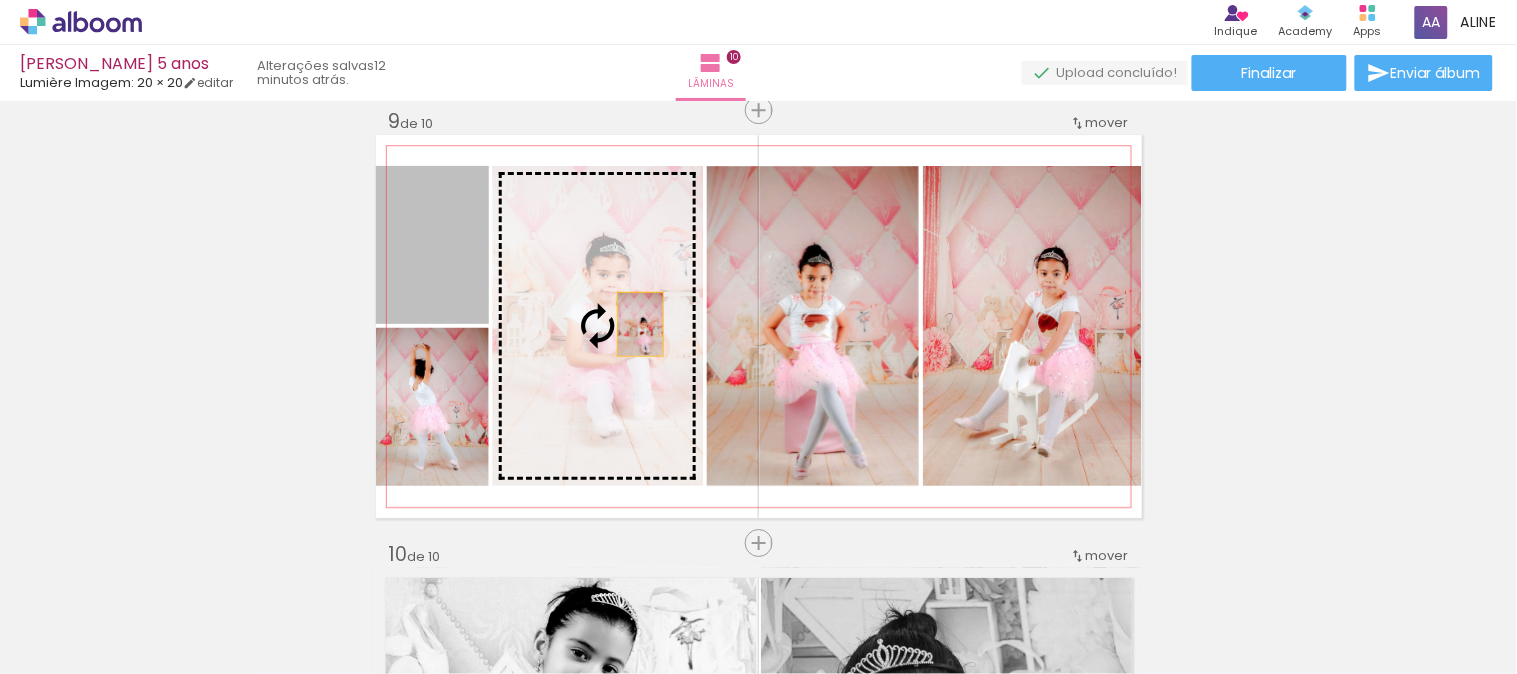 drag, startPoint x: 428, startPoint y: 272, endPoint x: 632, endPoint y: 323, distance: 210.27838 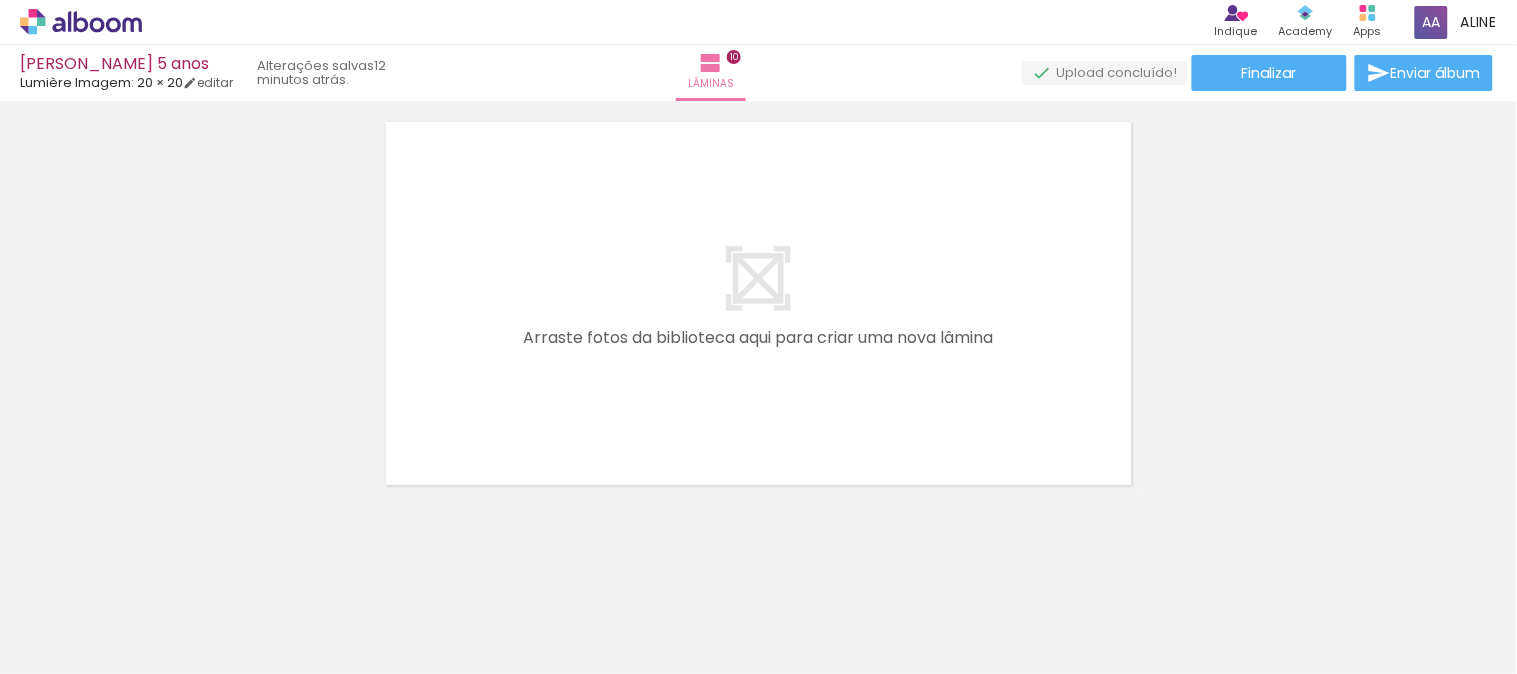 scroll, scrollTop: 4044, scrollLeft: 0, axis: vertical 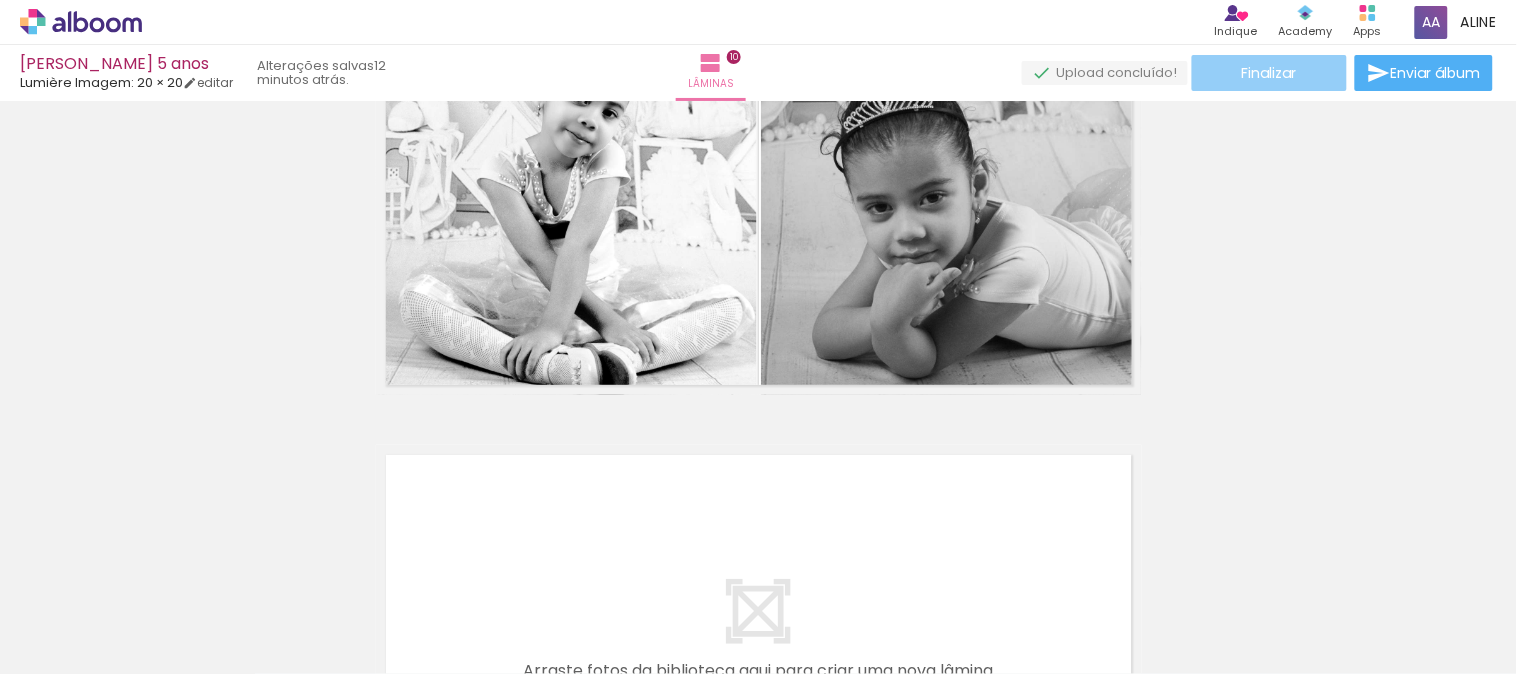 click on "Finalizar" 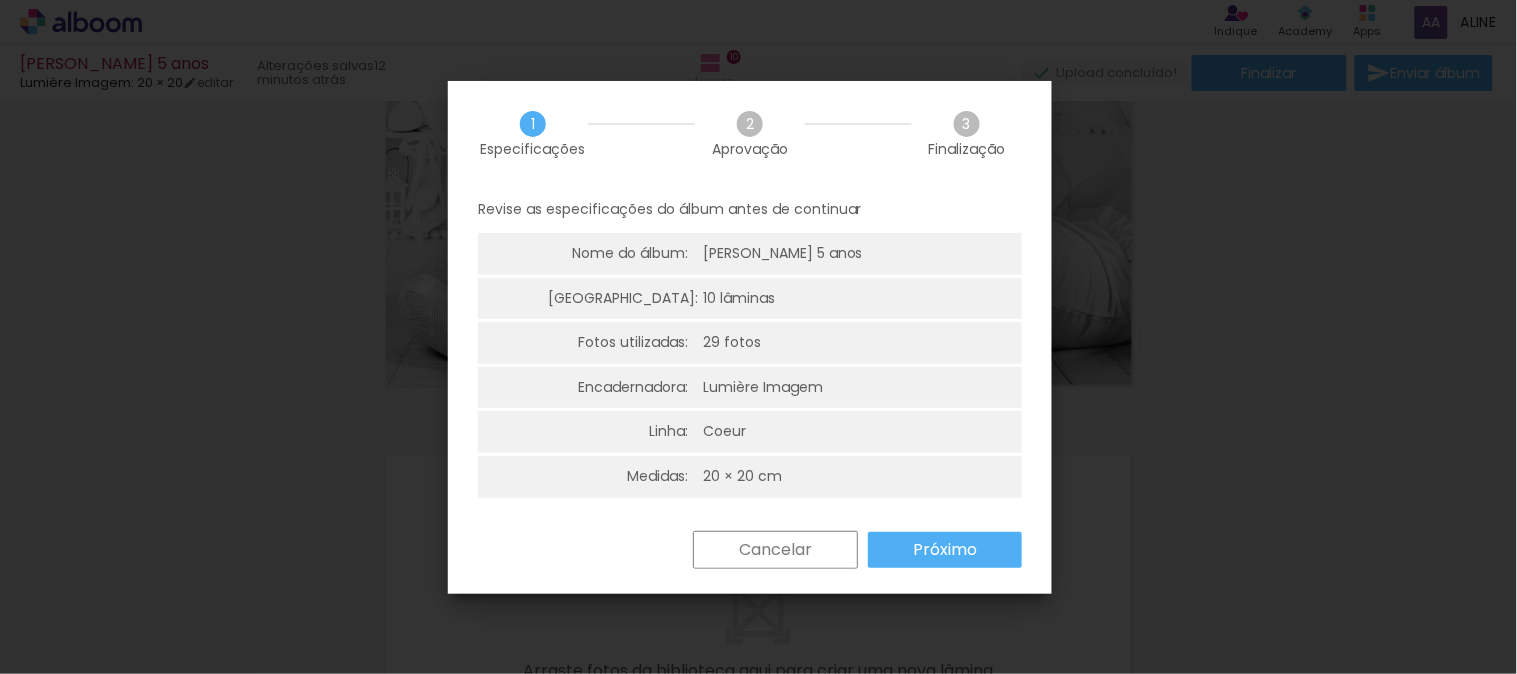click on "Próximo" at bounding box center (945, 550) 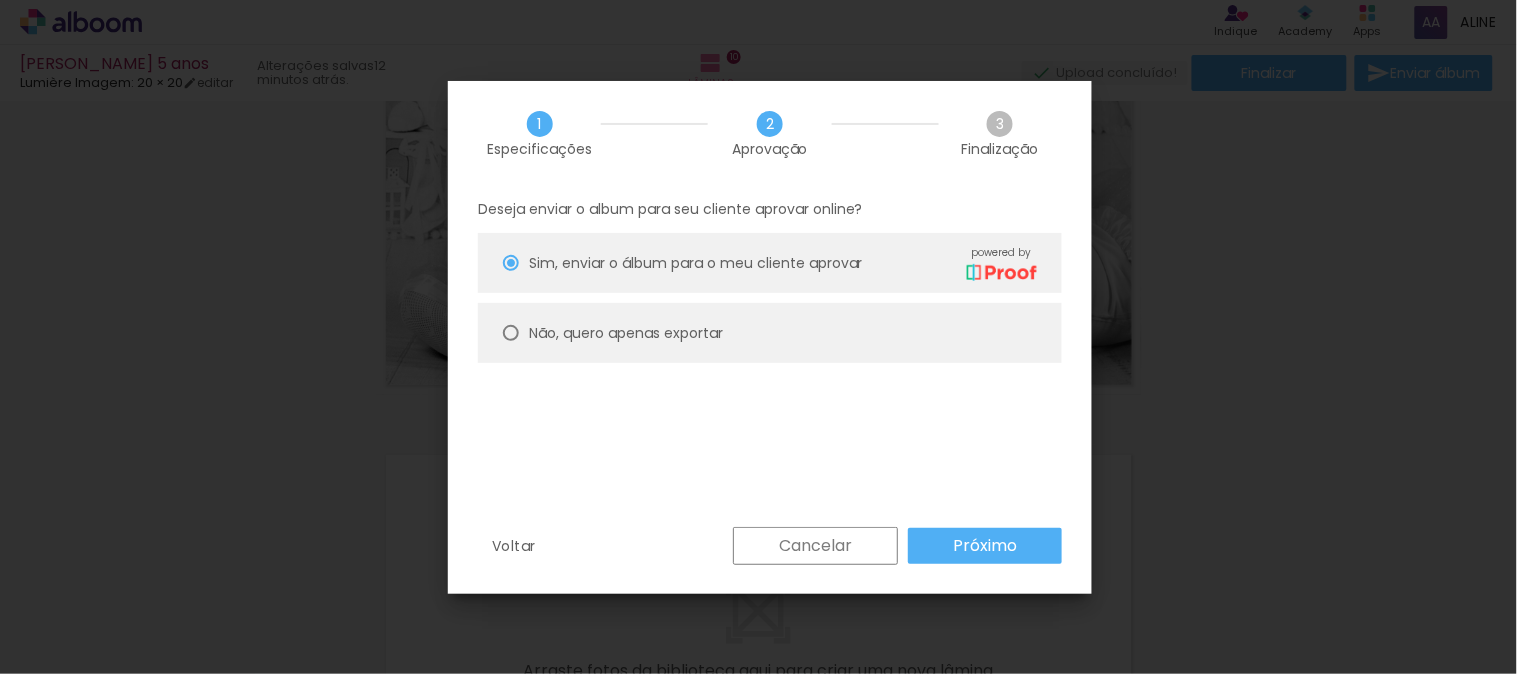 click on "Próximo" at bounding box center (0, 0) 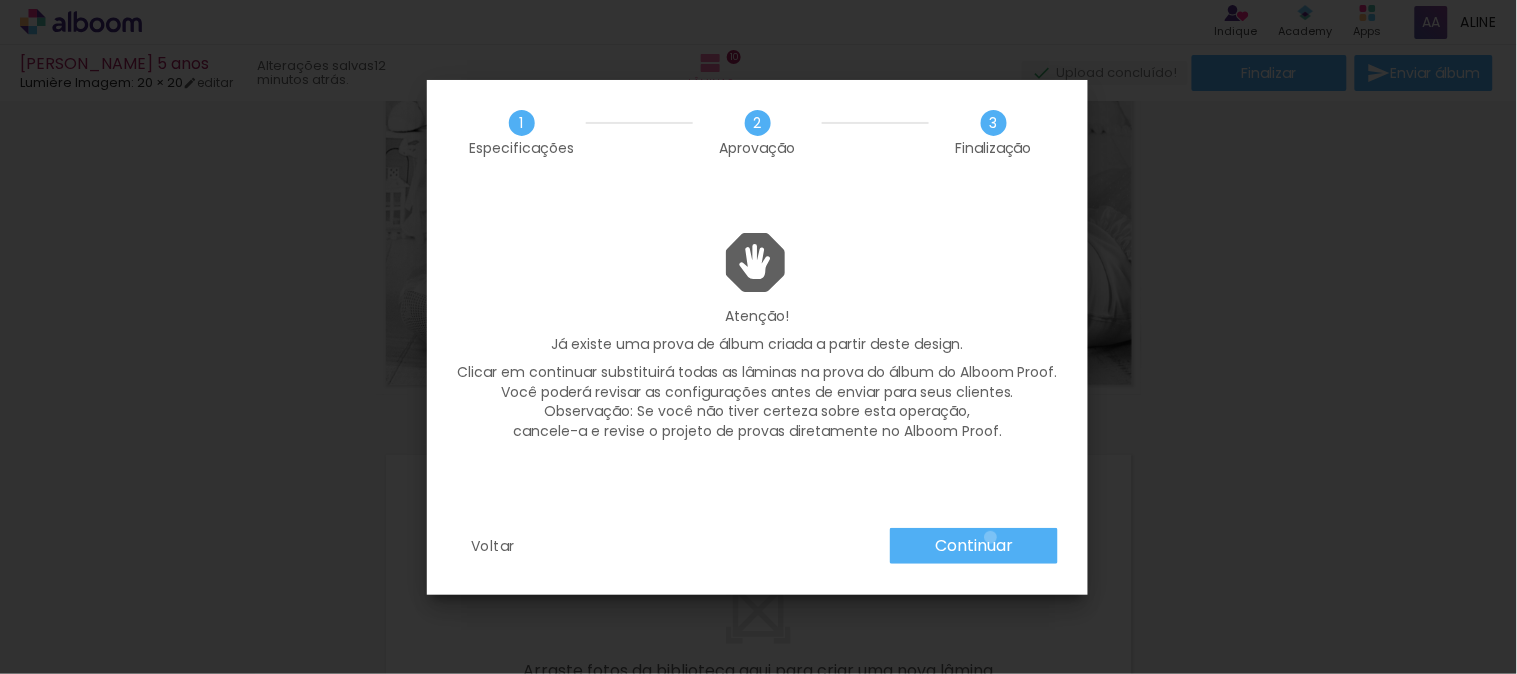 click on "Continuar" at bounding box center (0, 0) 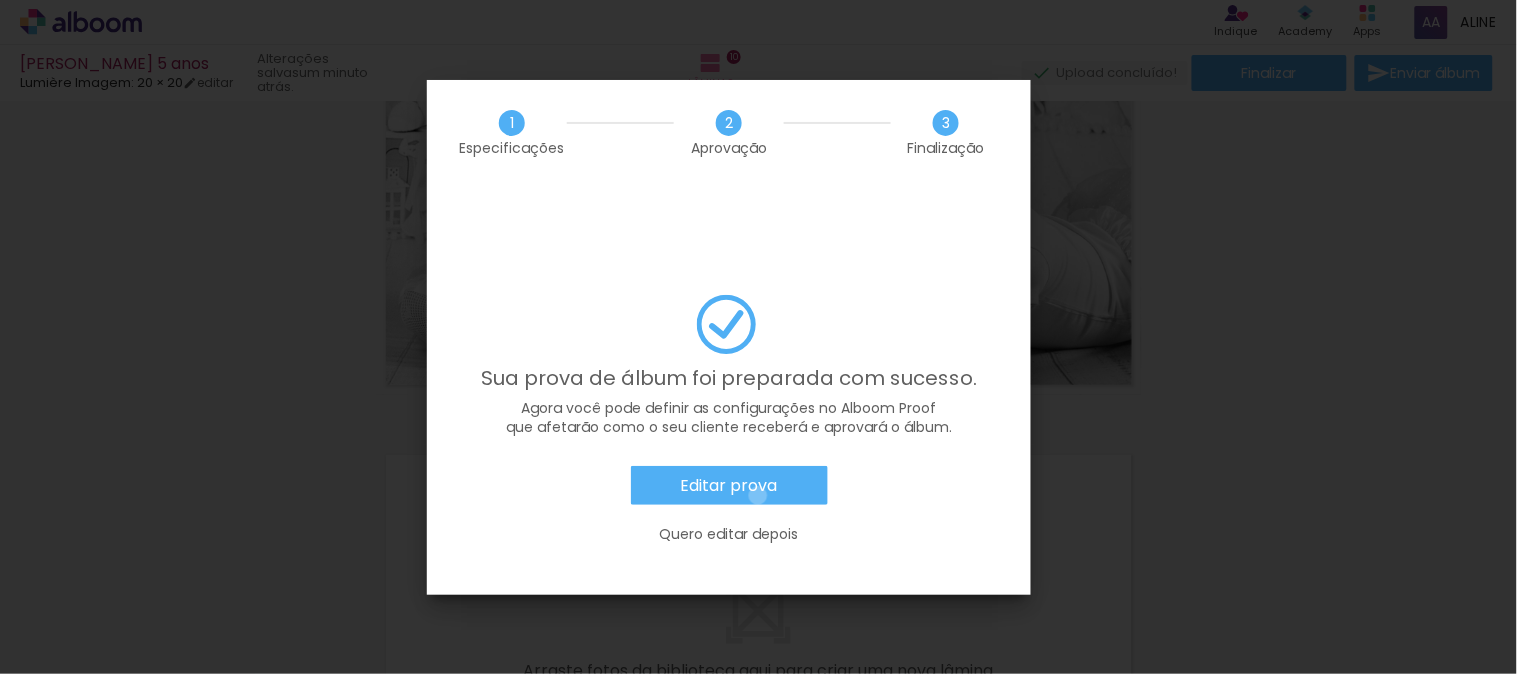 click on "Editar prova" at bounding box center [729, 486] 